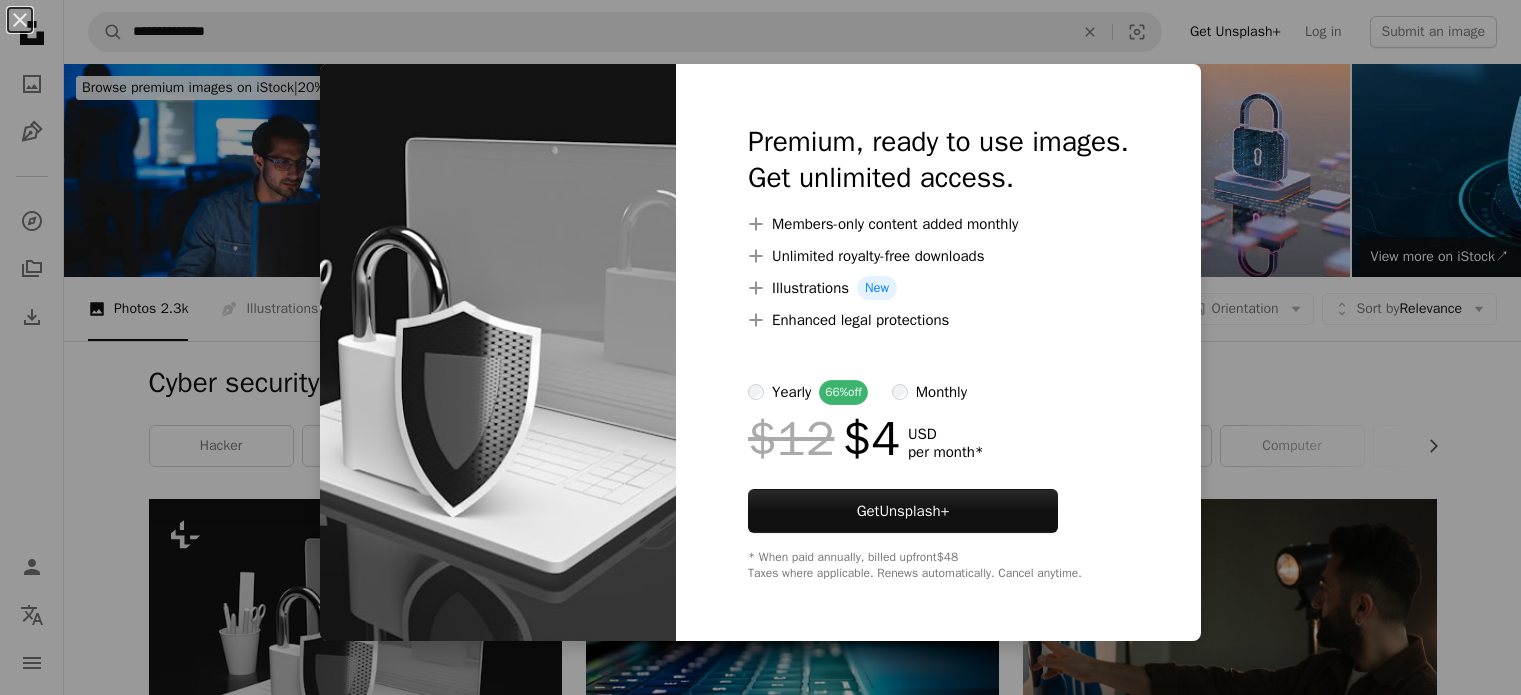 scroll, scrollTop: 300, scrollLeft: 0, axis: vertical 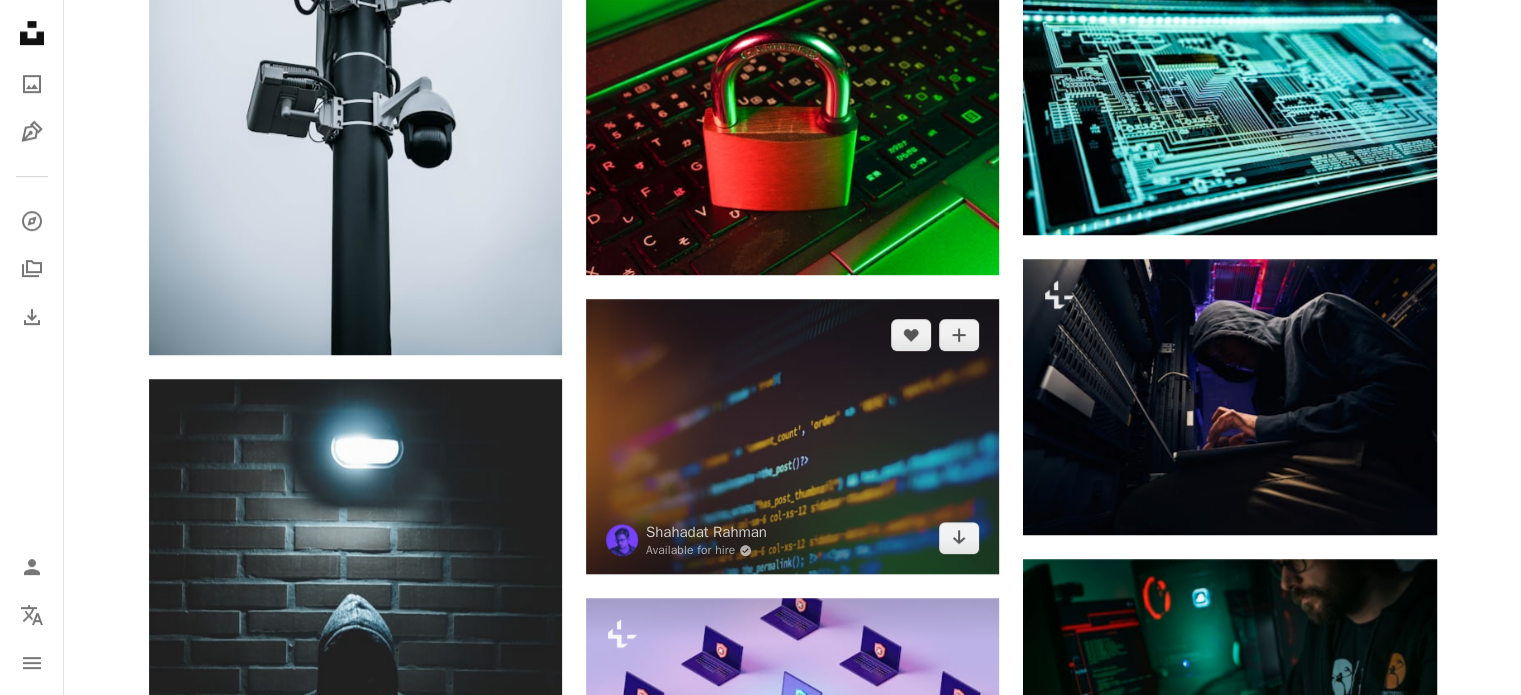 click at bounding box center (792, 436) 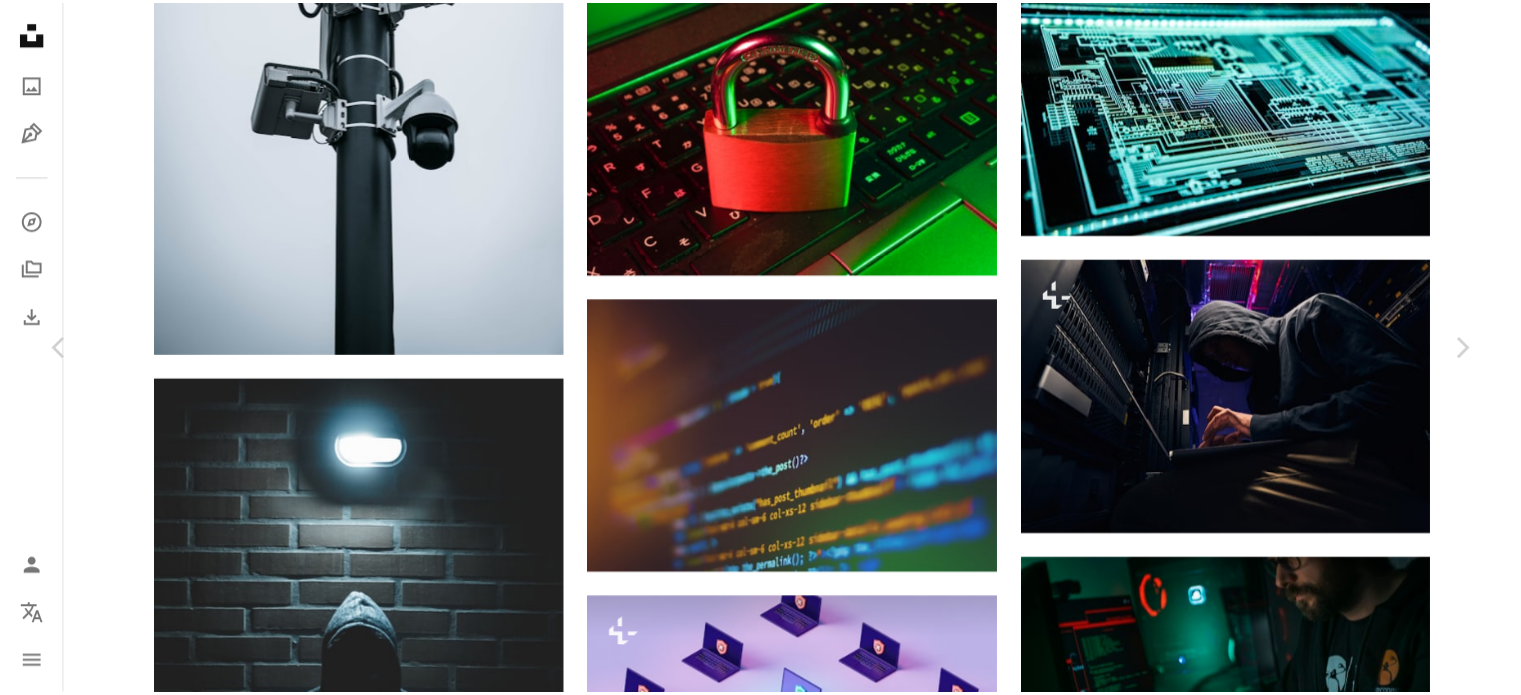 scroll, scrollTop: 300, scrollLeft: 0, axis: vertical 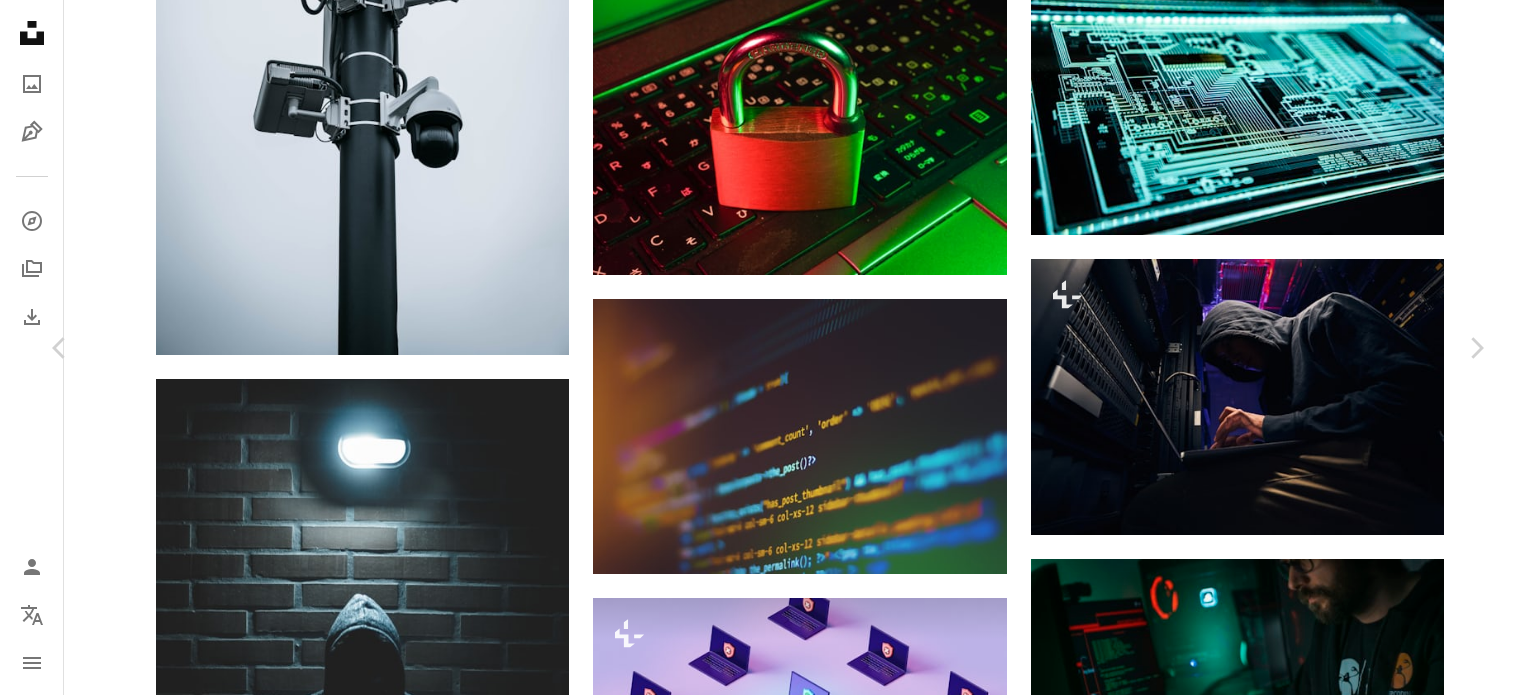 click on "Share" at bounding box center (1220, 3275) 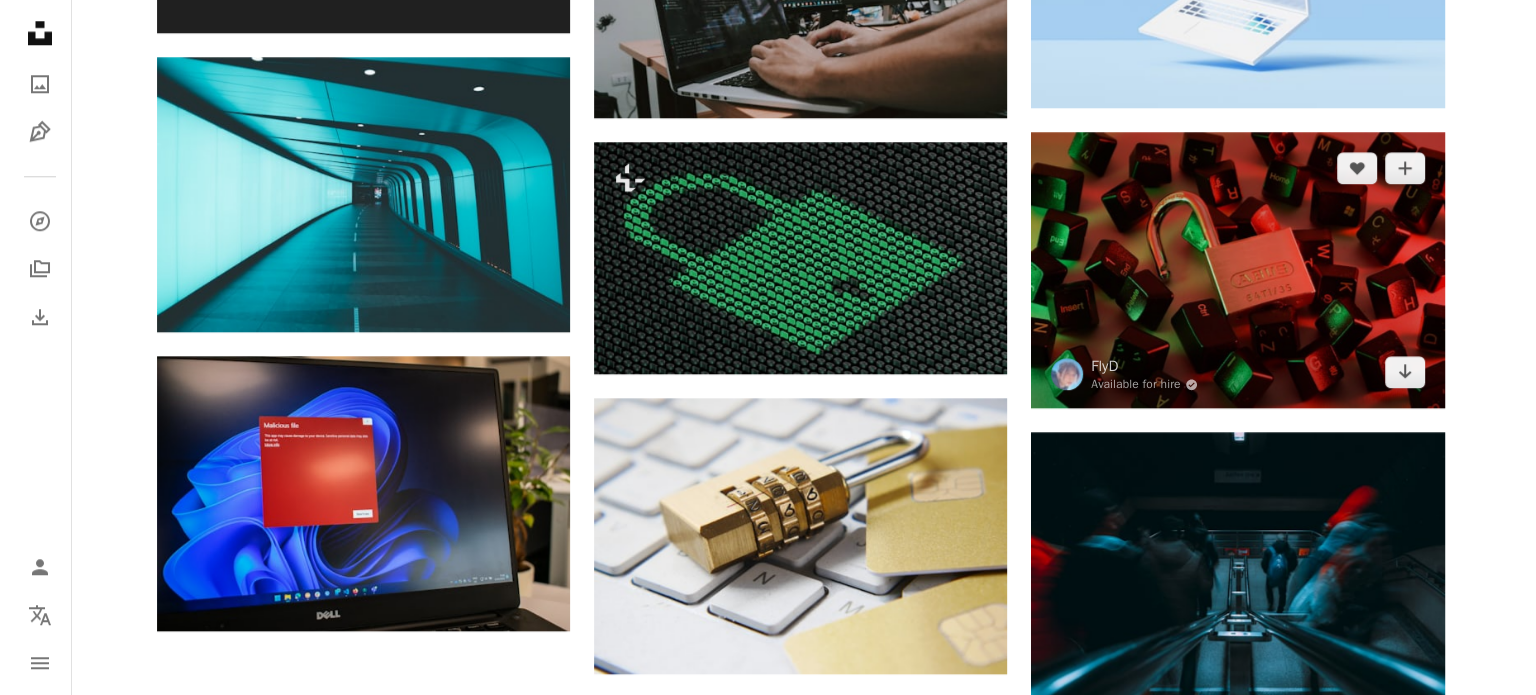 scroll, scrollTop: 2100, scrollLeft: 0, axis: vertical 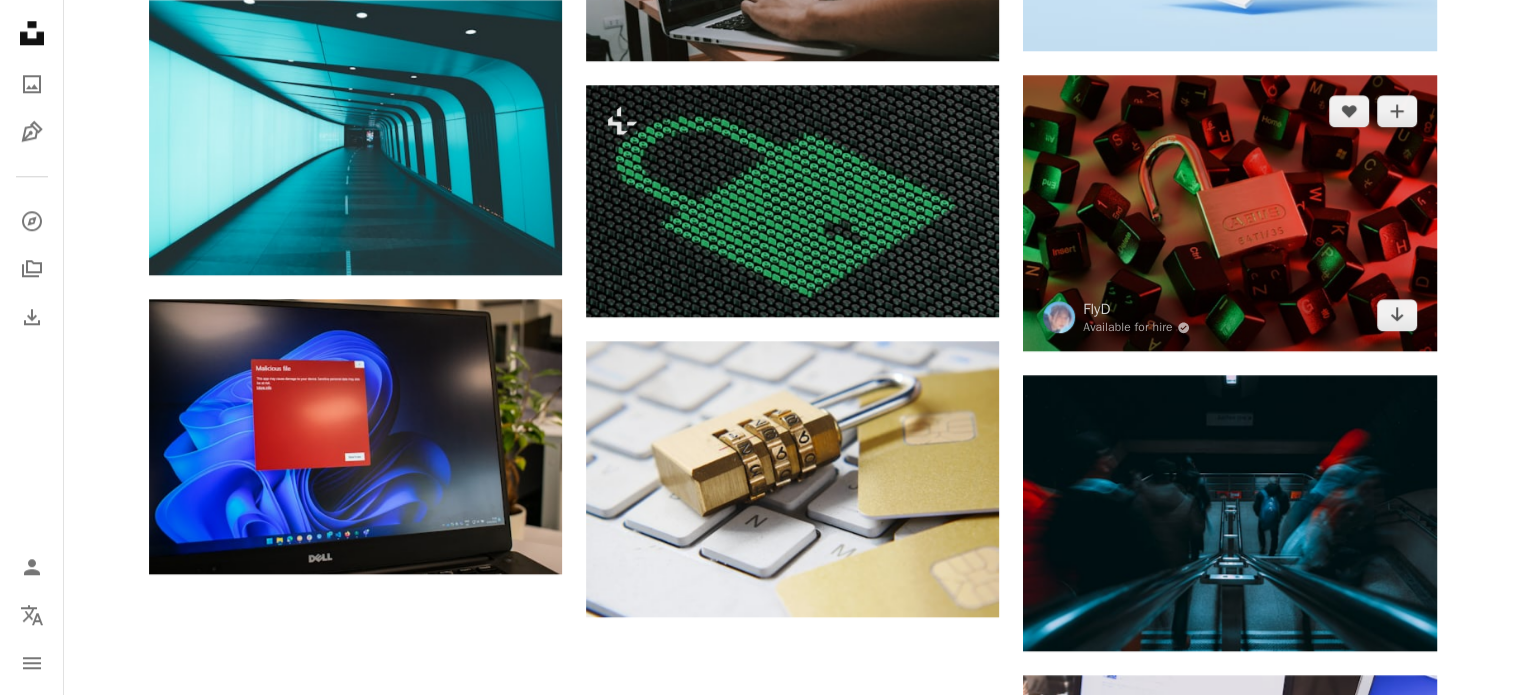 click at bounding box center [1229, 213] 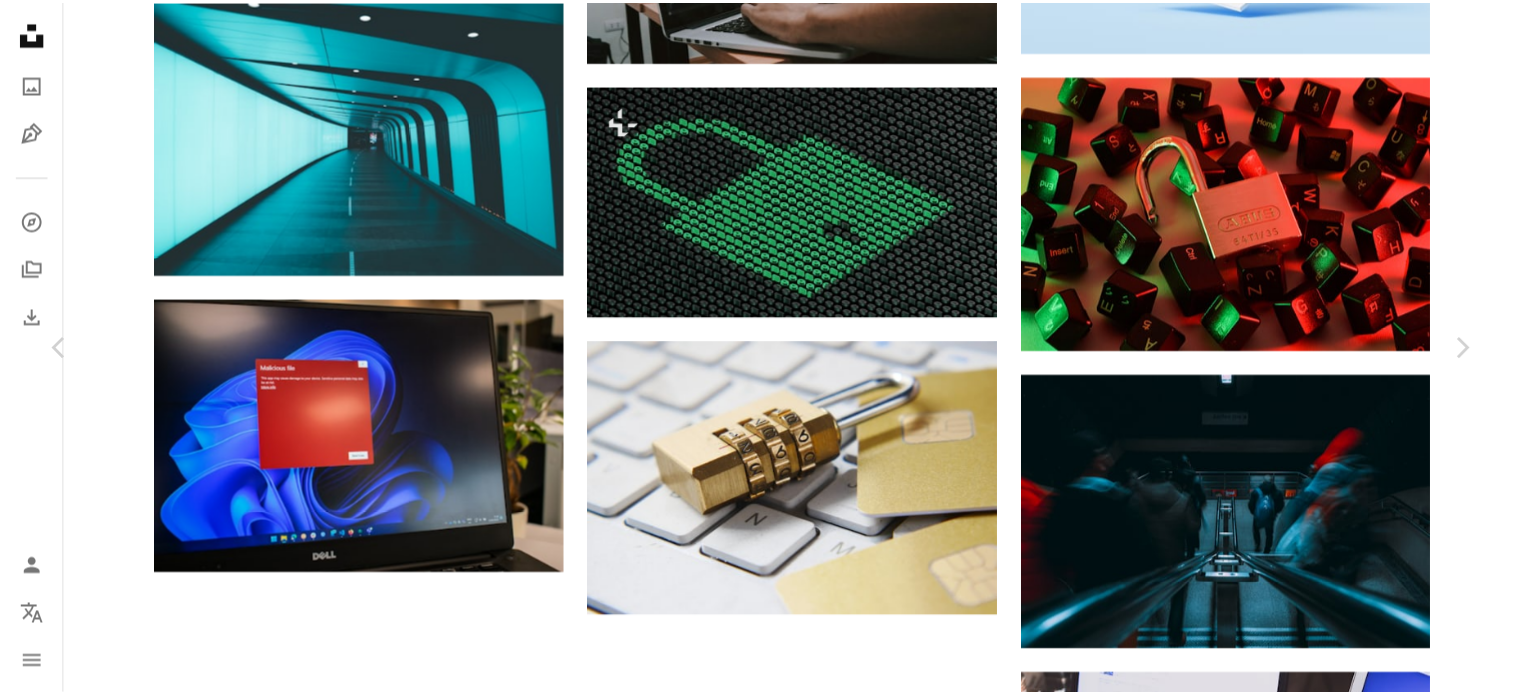 scroll, scrollTop: 300, scrollLeft: 0, axis: vertical 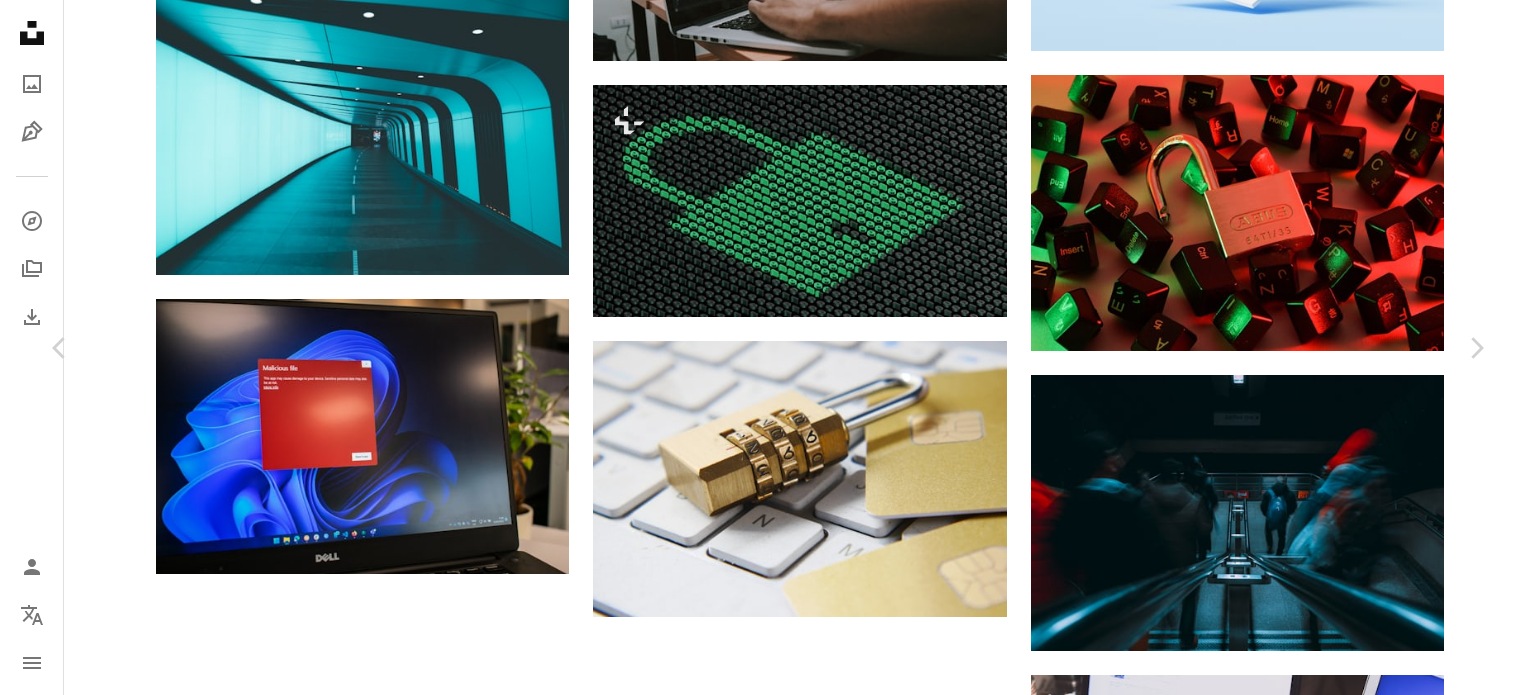click on "Share" at bounding box center [1220, 2275] 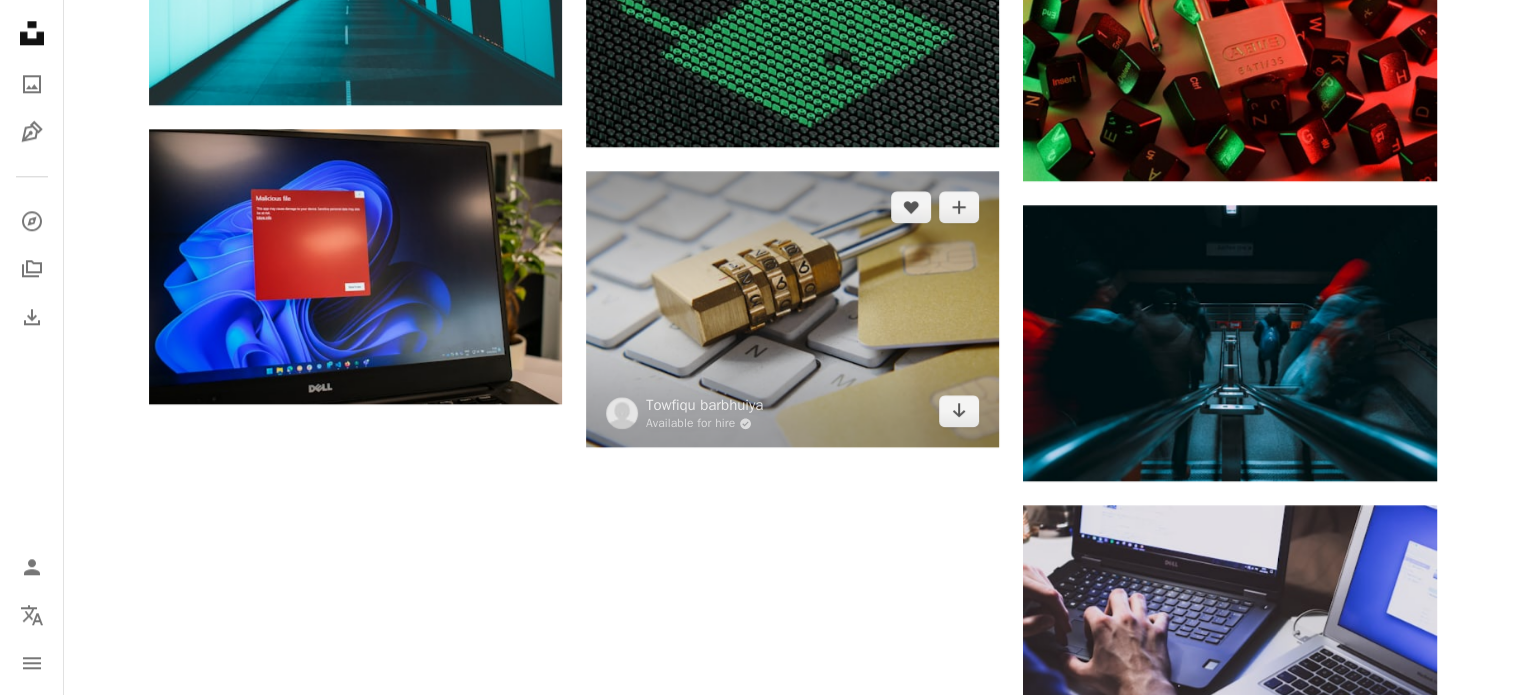 scroll, scrollTop: 2300, scrollLeft: 0, axis: vertical 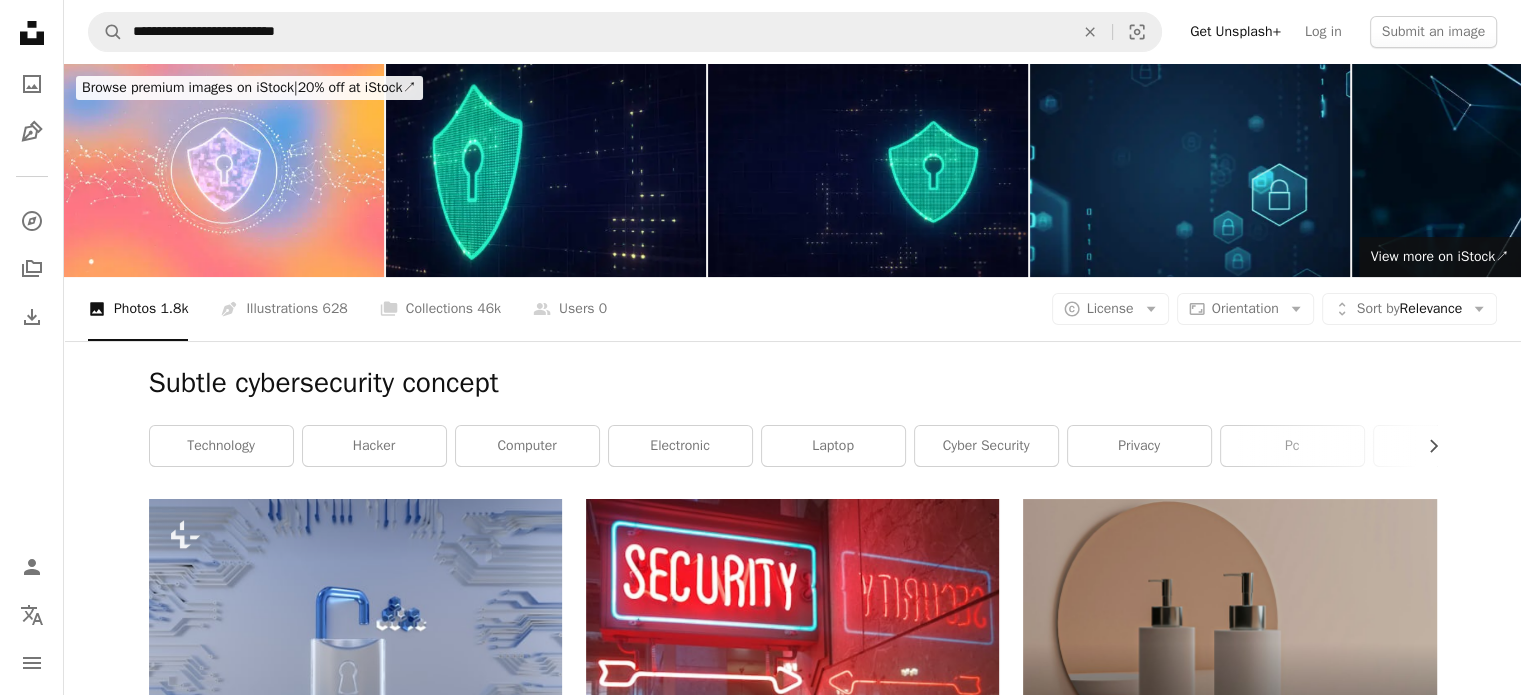 click at bounding box center (1190, 170) 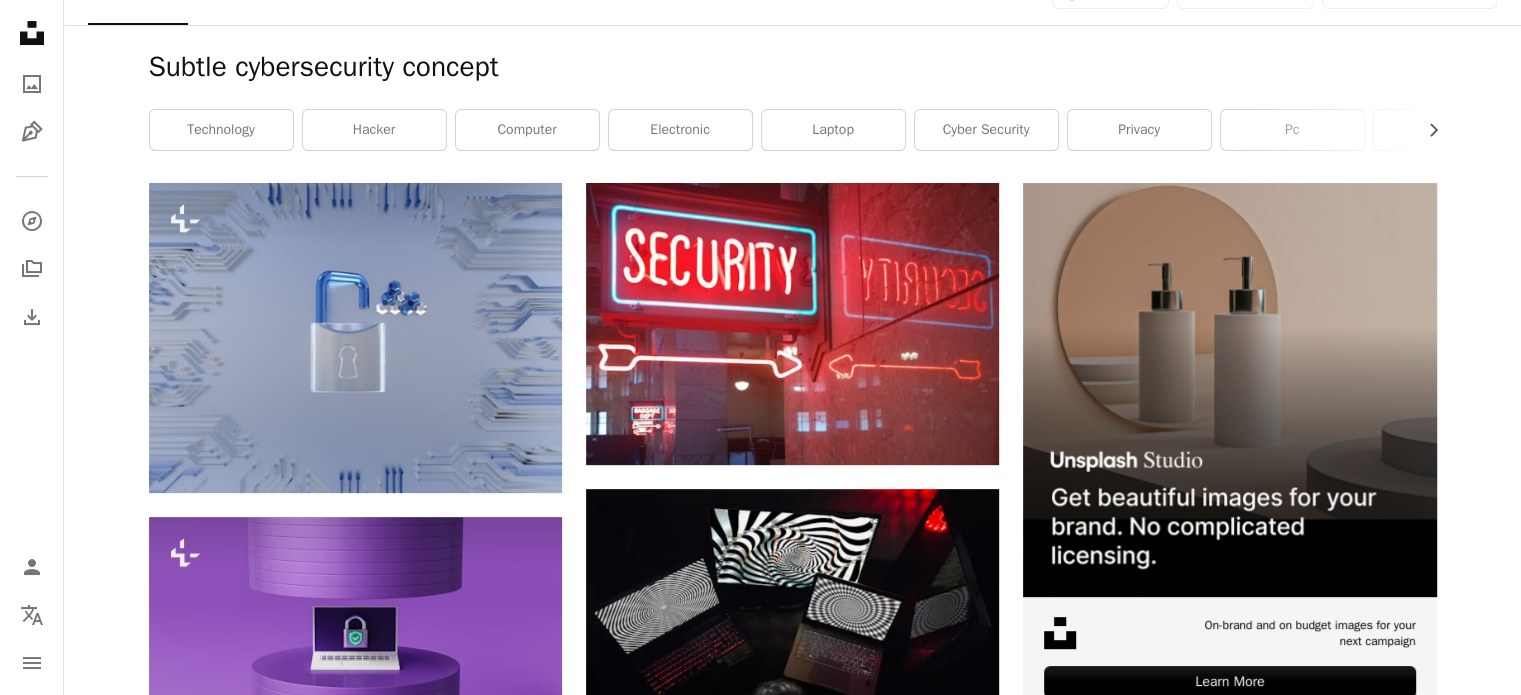 scroll, scrollTop: 300, scrollLeft: 0, axis: vertical 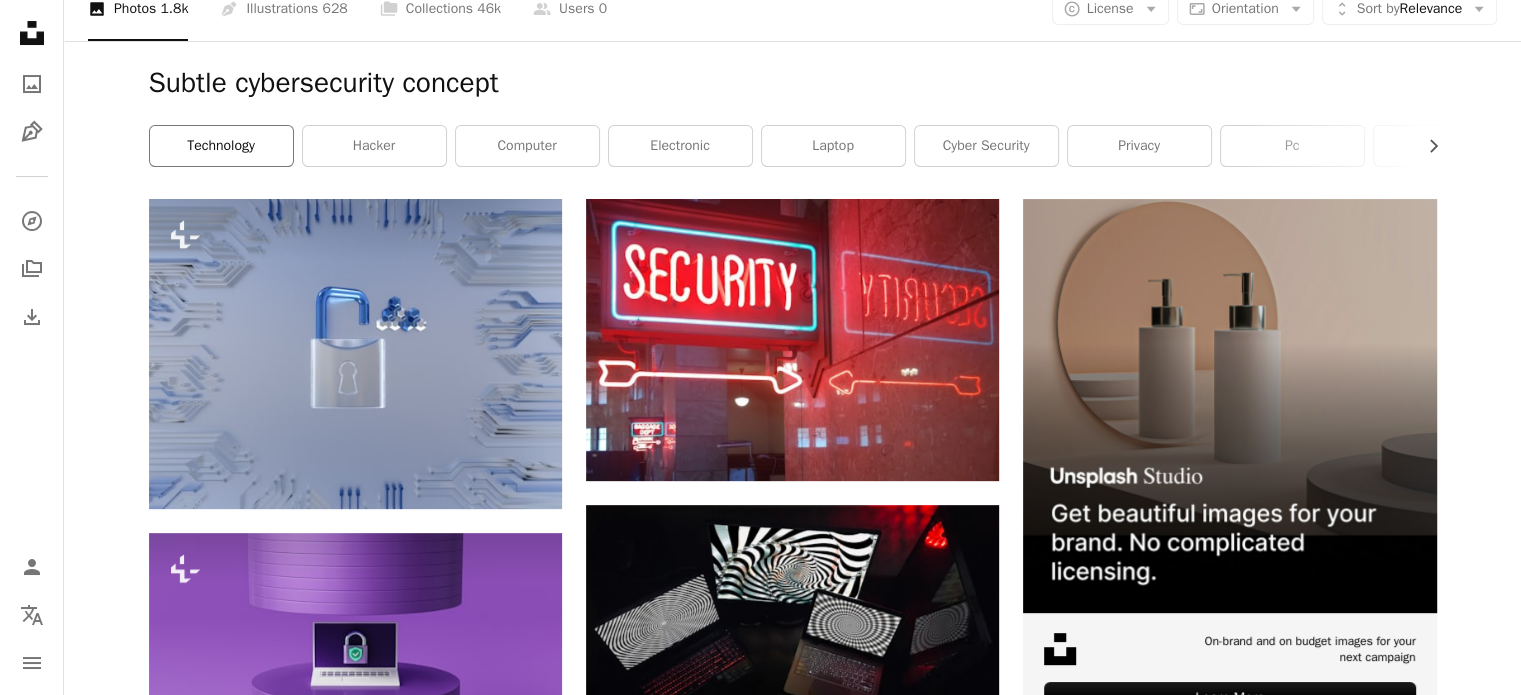 click on "technology" at bounding box center [221, 146] 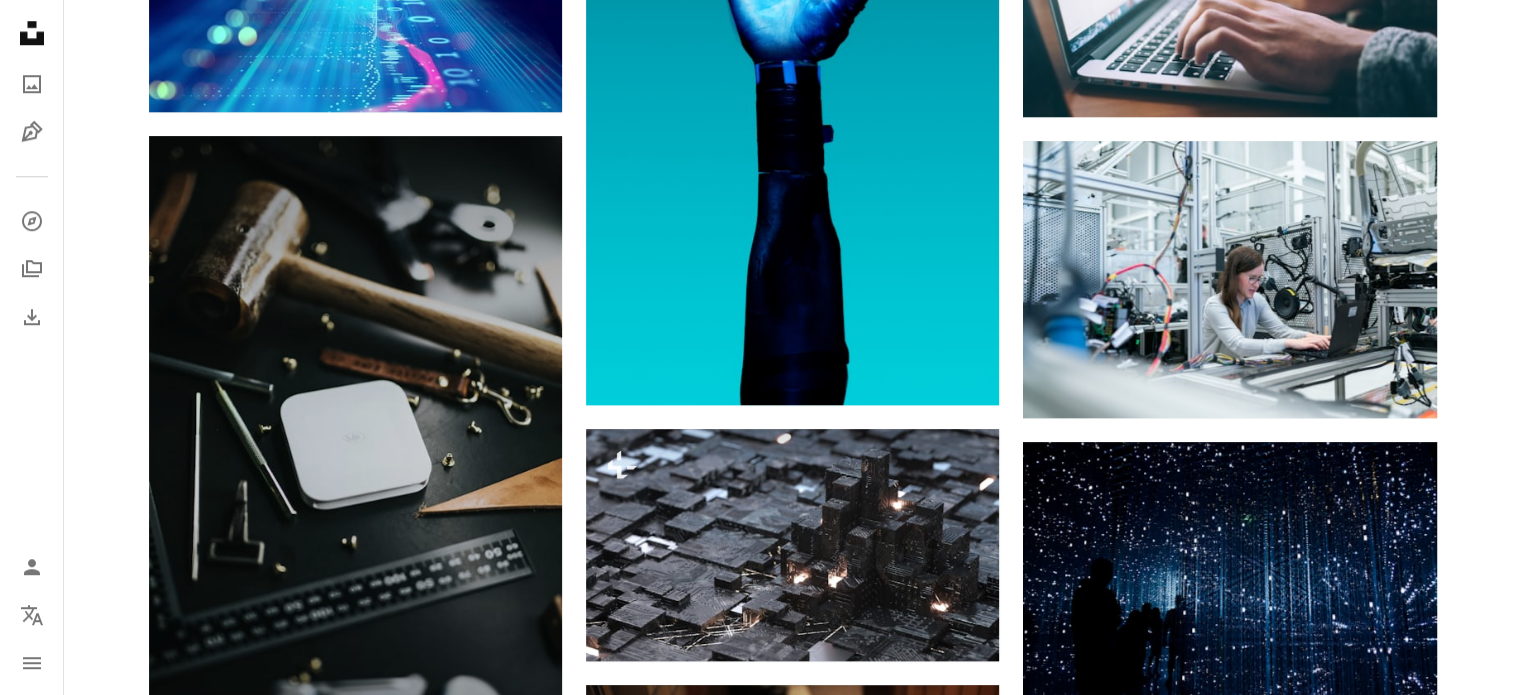 scroll, scrollTop: 1800, scrollLeft: 0, axis: vertical 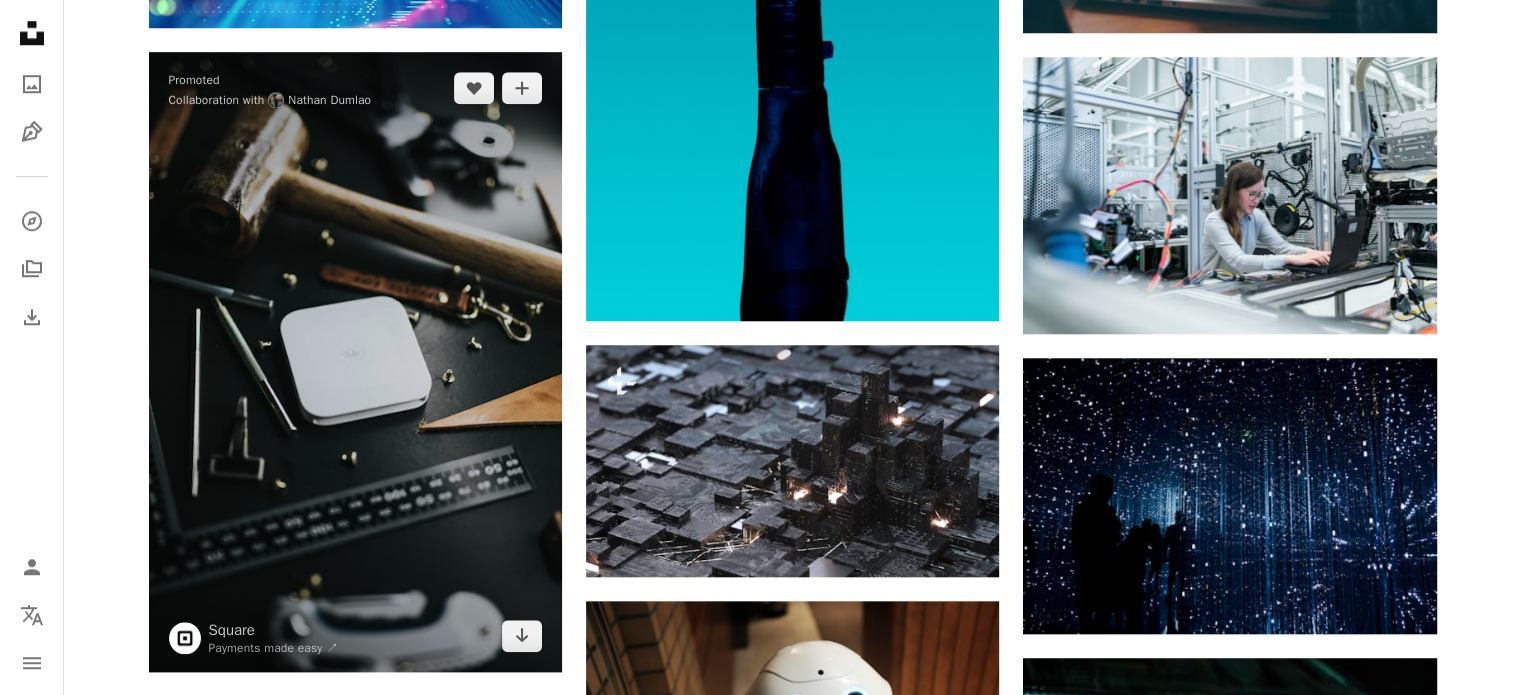 click at bounding box center [355, 362] 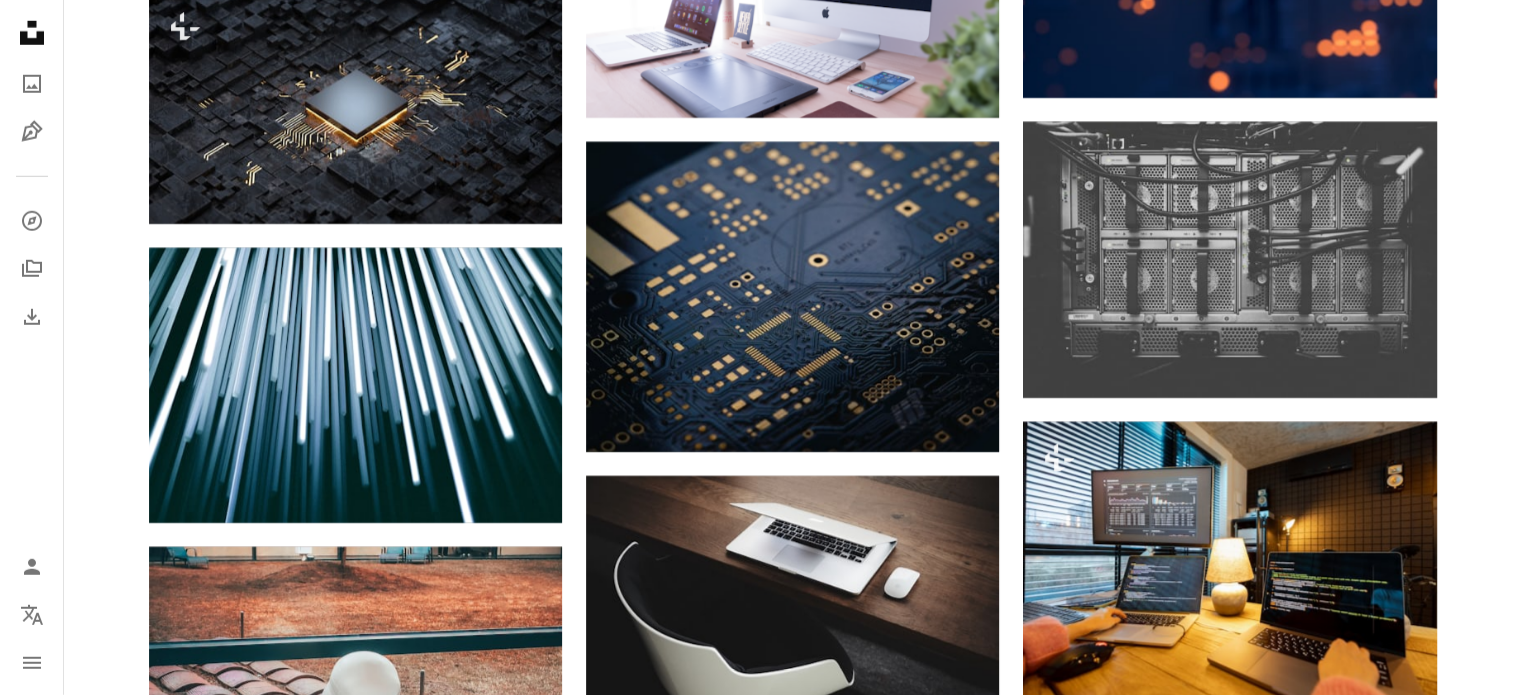 scroll, scrollTop: 5800, scrollLeft: 0, axis: vertical 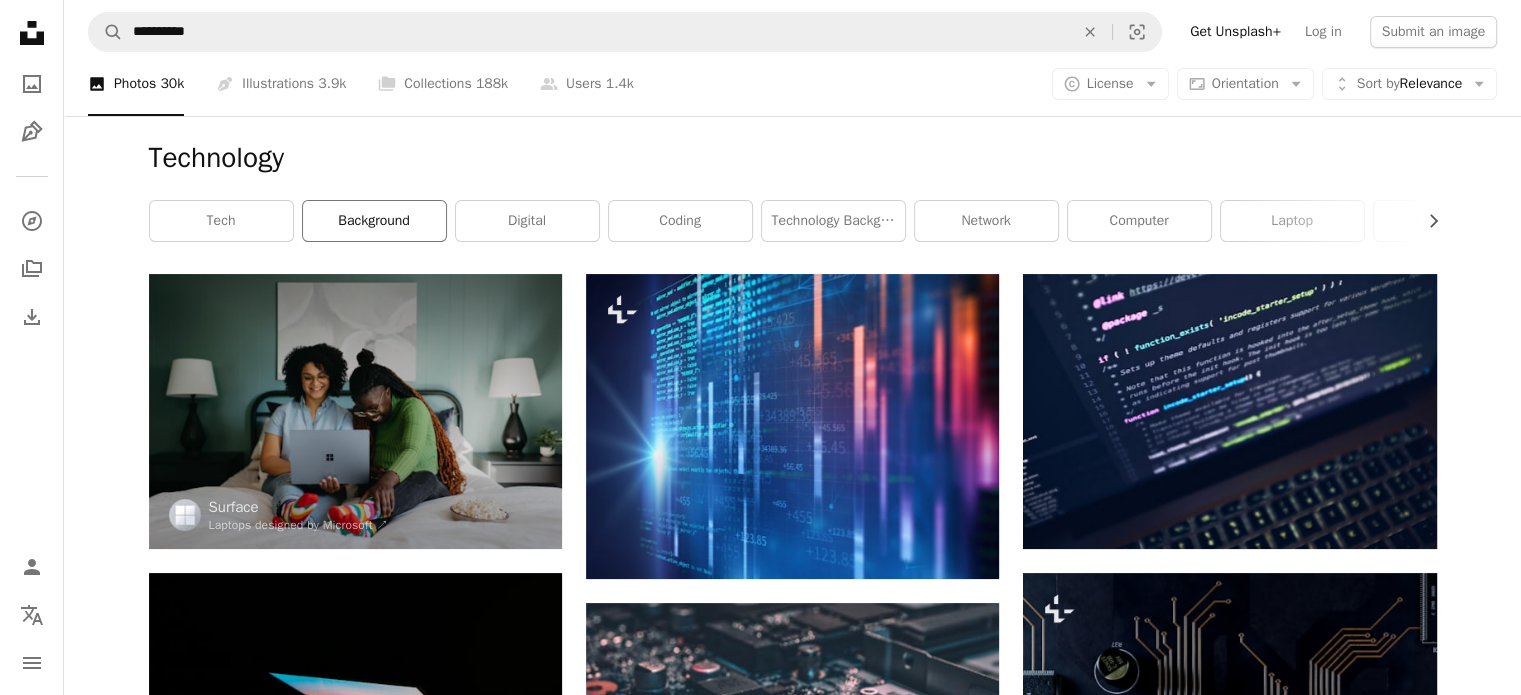click on "background" at bounding box center (374, 221) 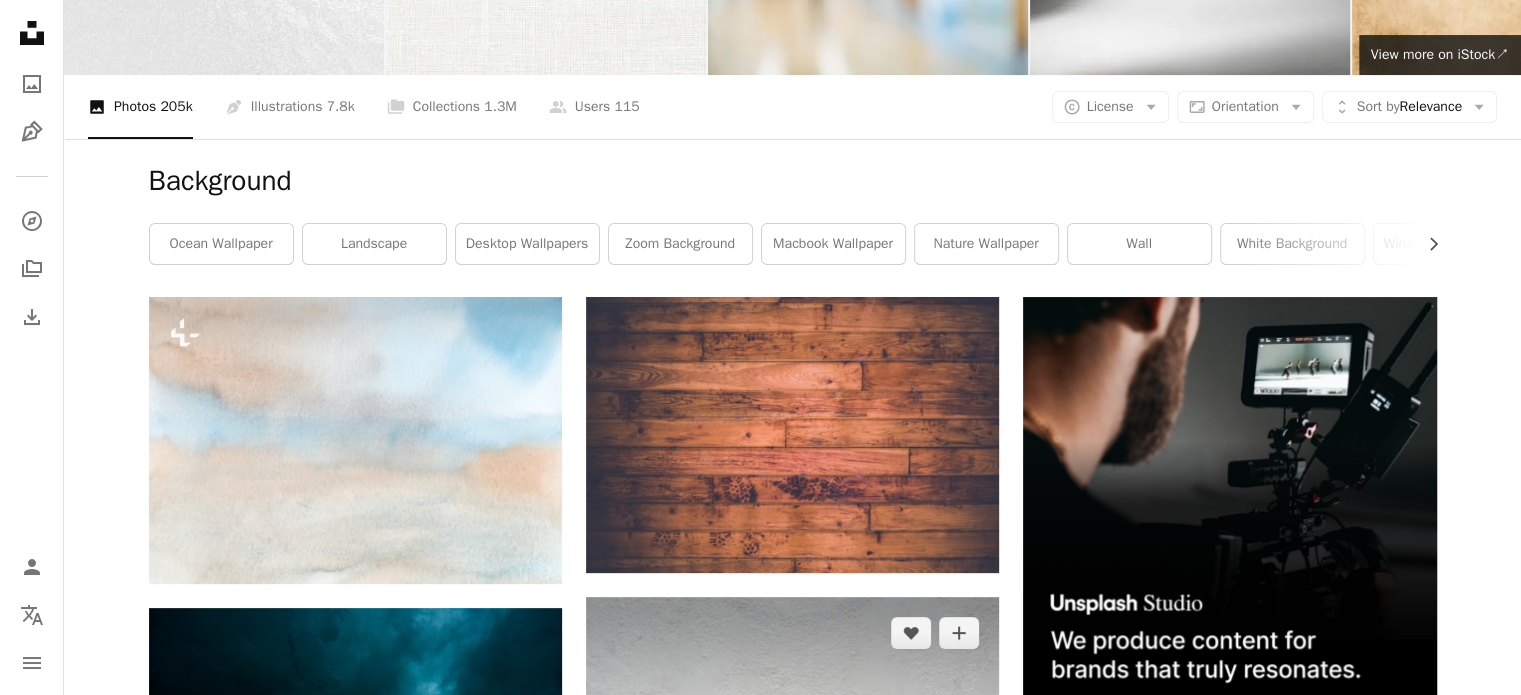 scroll, scrollTop: 200, scrollLeft: 0, axis: vertical 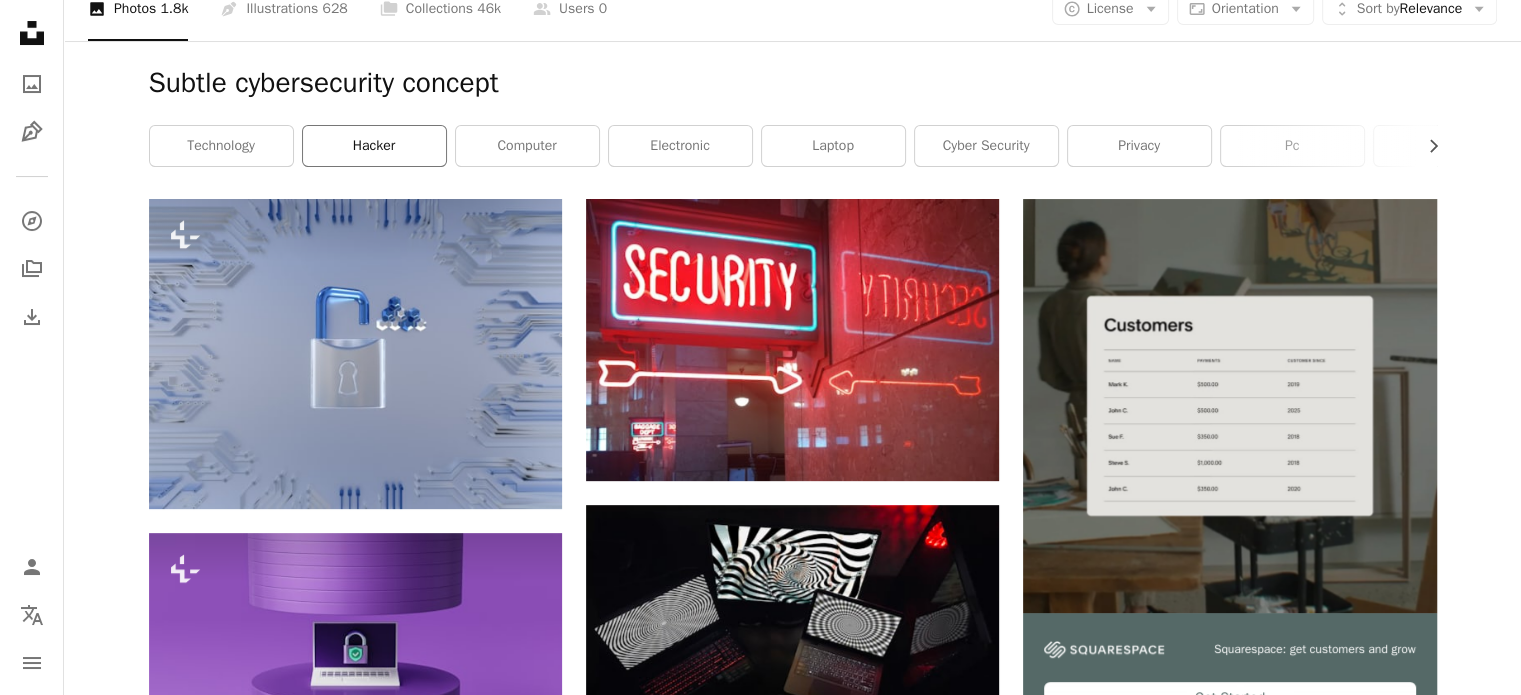 click on "hacker" at bounding box center [374, 146] 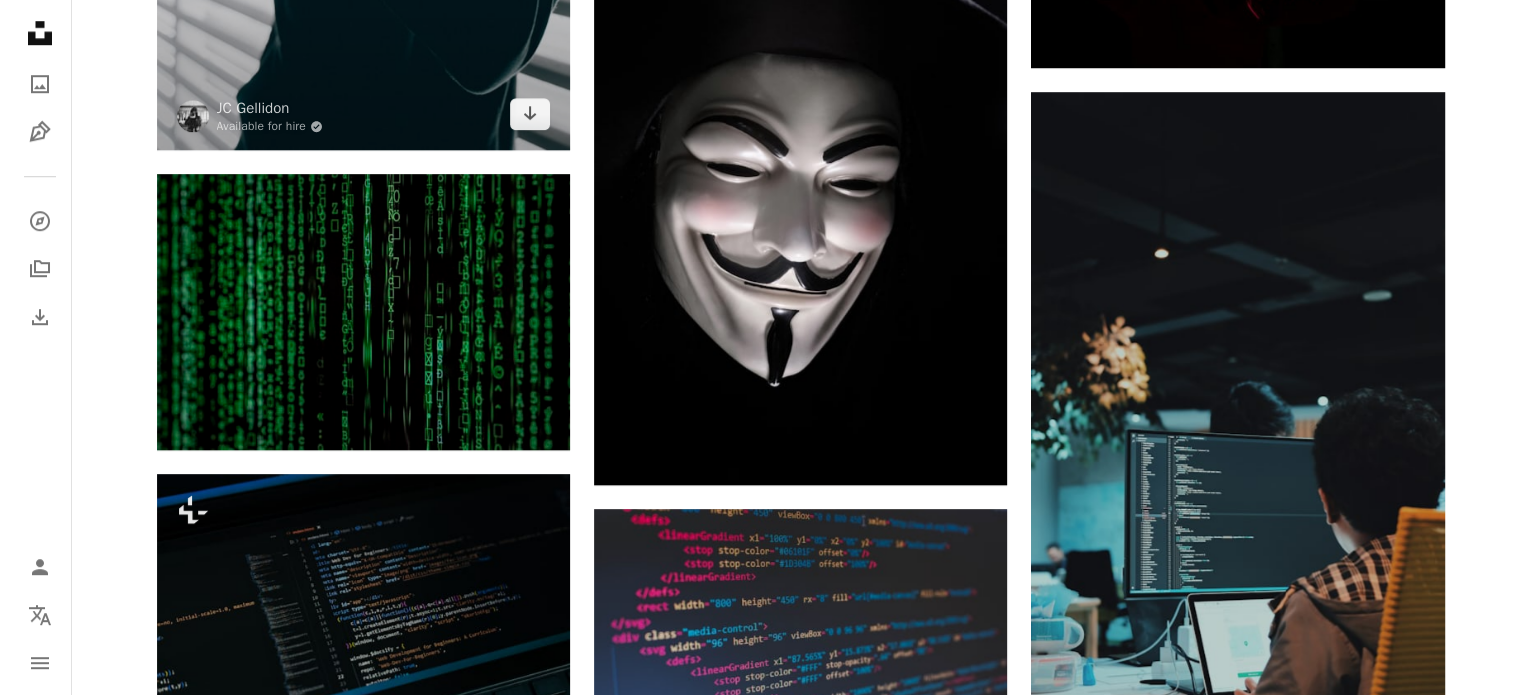 scroll, scrollTop: 1600, scrollLeft: 0, axis: vertical 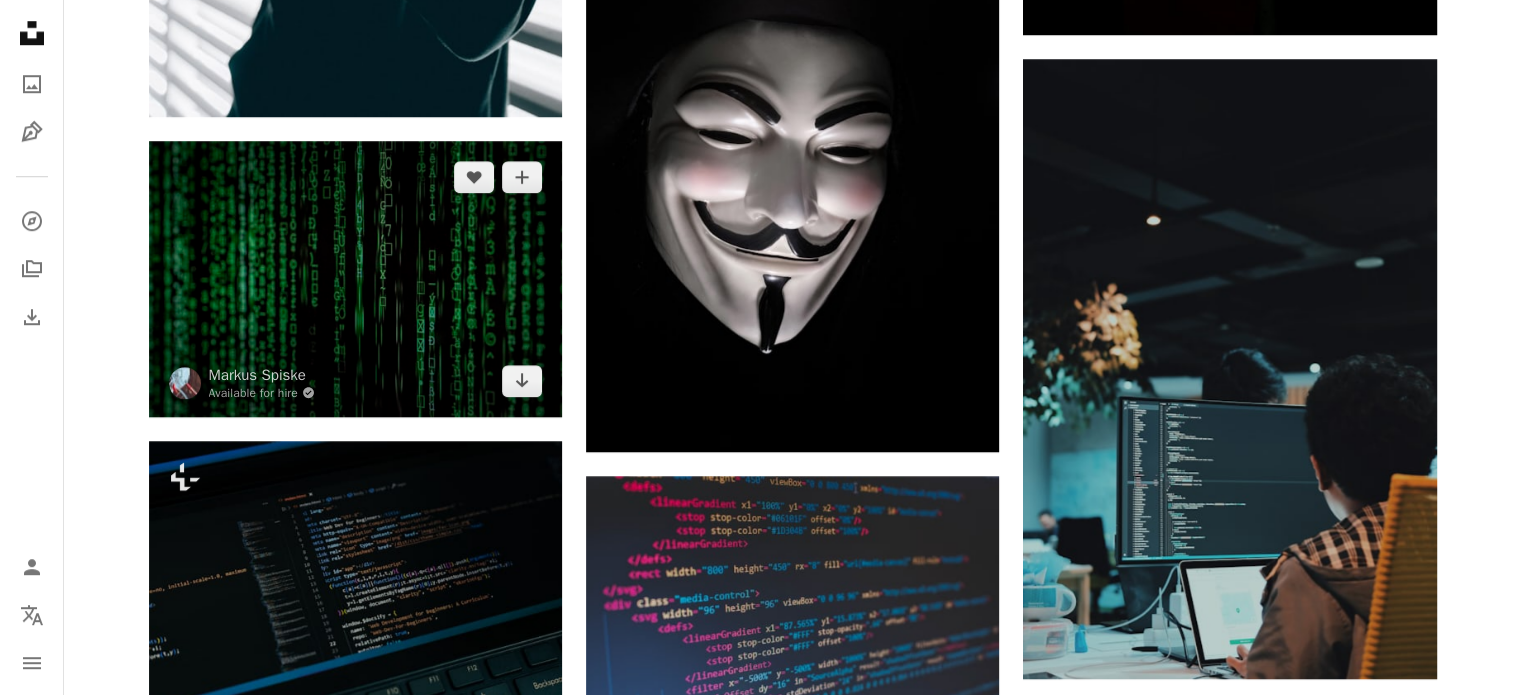 click at bounding box center [355, 278] 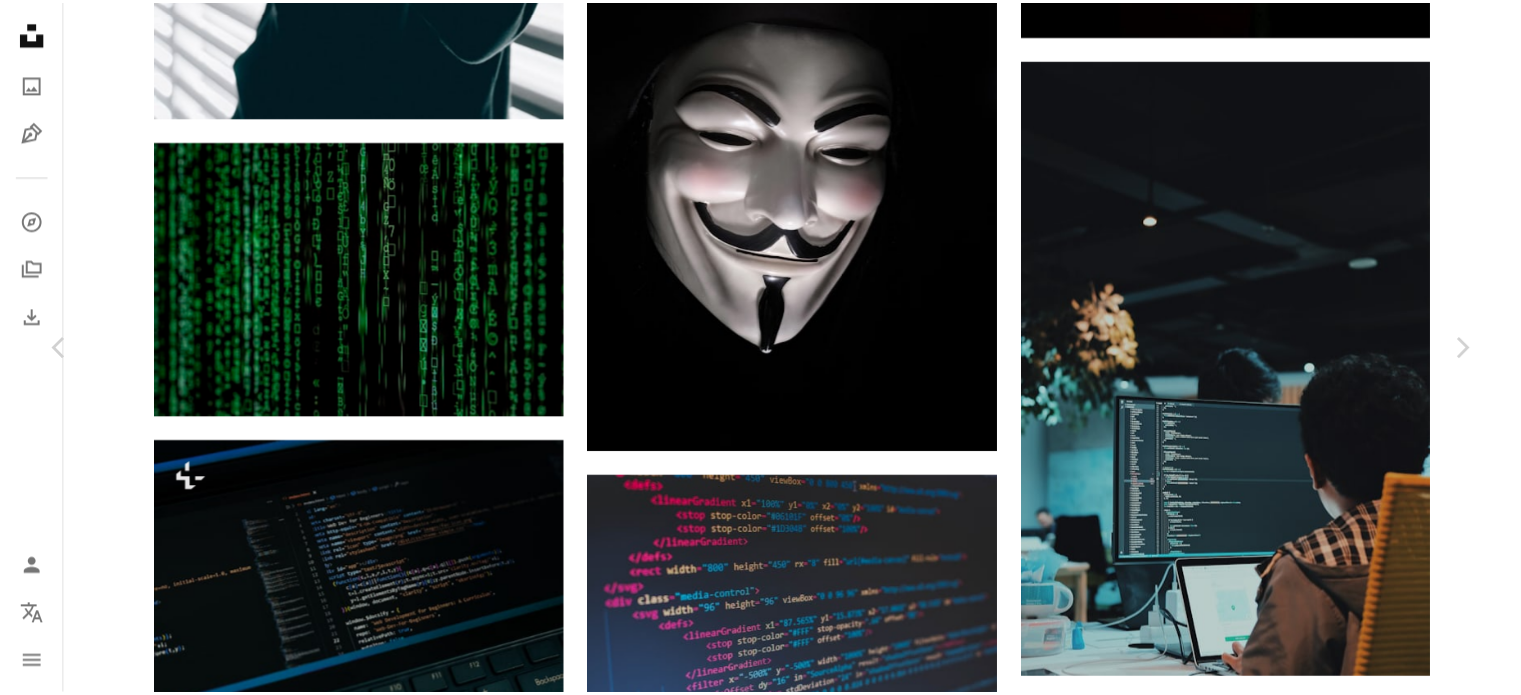 scroll, scrollTop: 300, scrollLeft: 0, axis: vertical 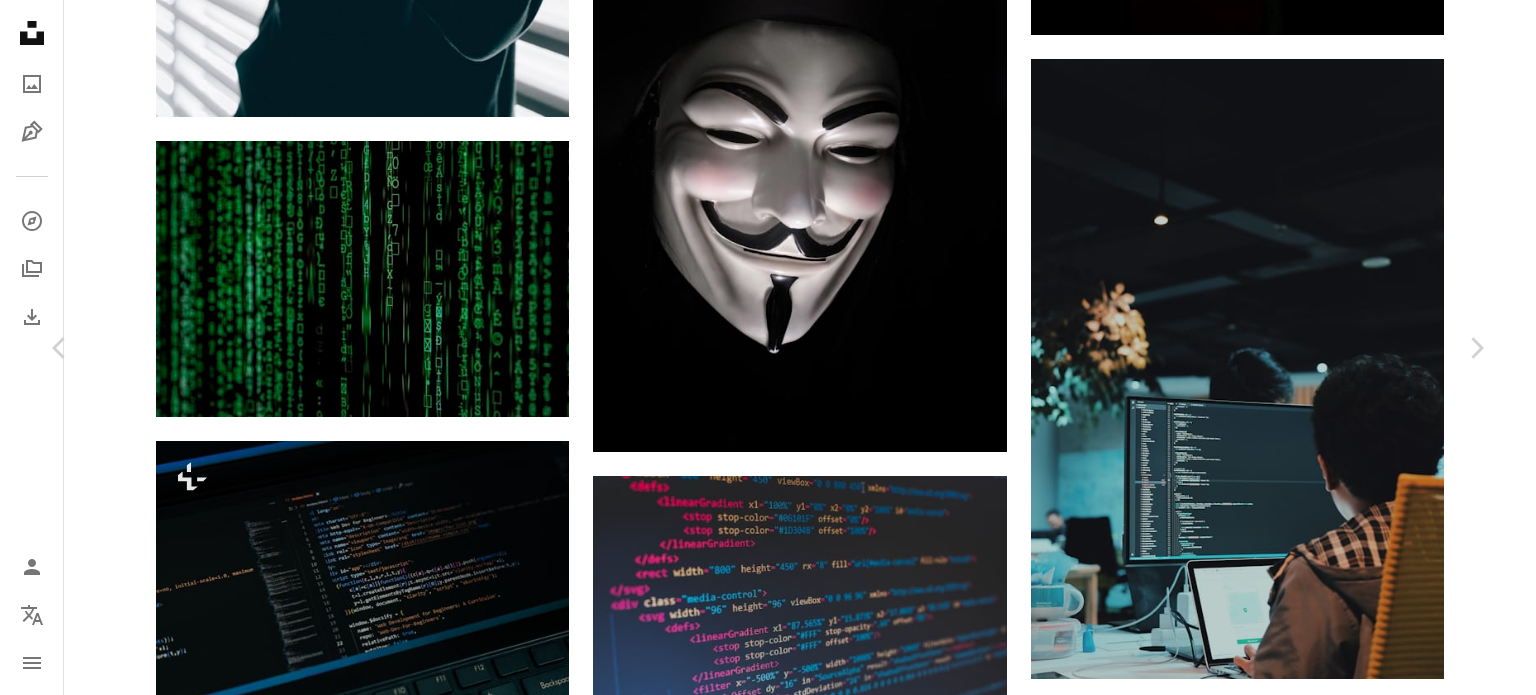 click on "Share" at bounding box center (1220, 3303) 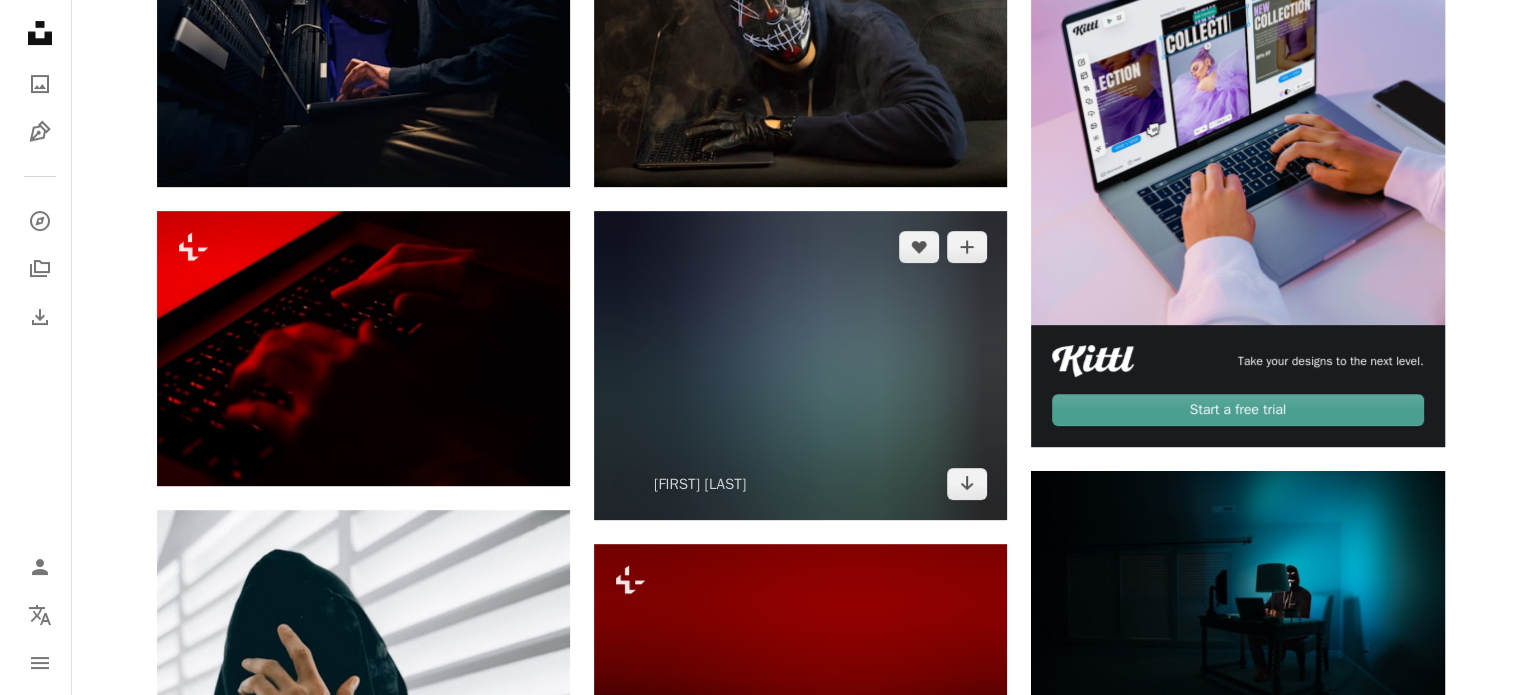 scroll, scrollTop: 600, scrollLeft: 0, axis: vertical 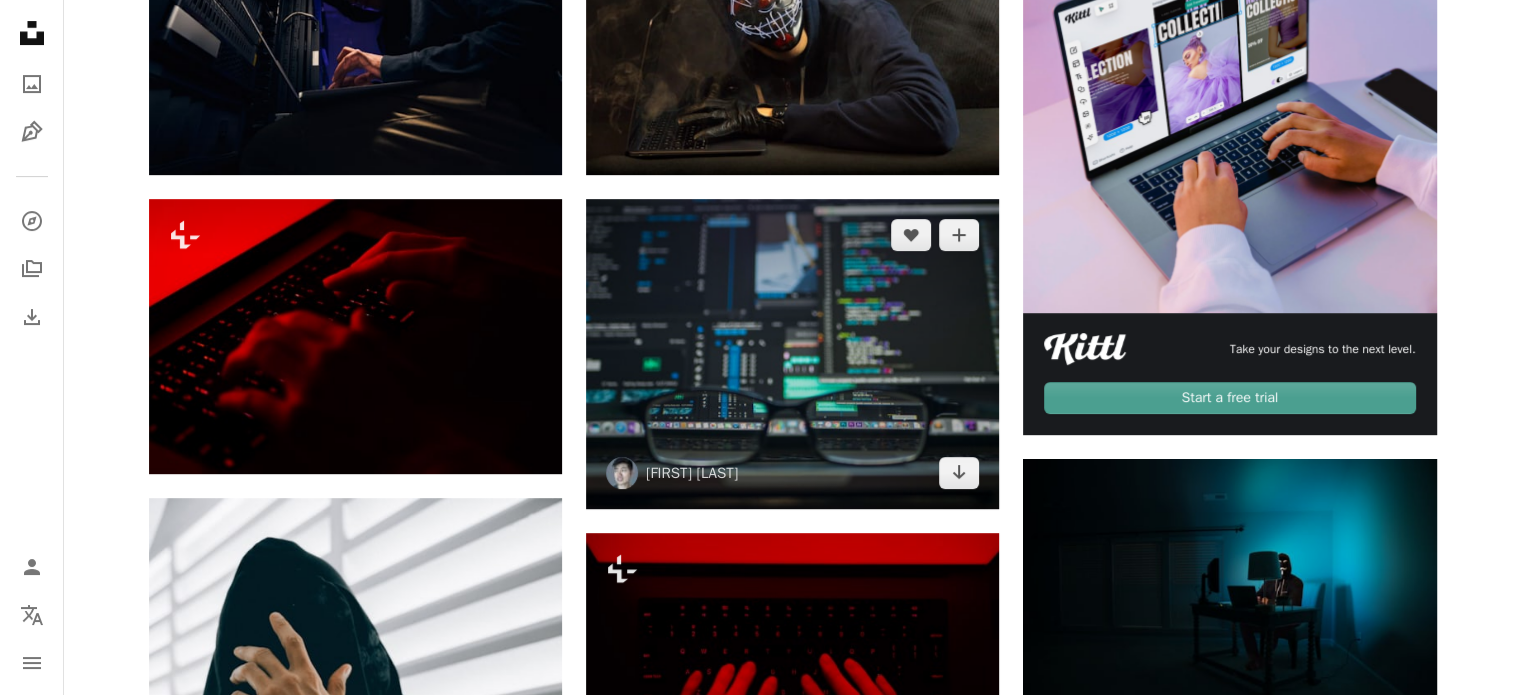 click at bounding box center [792, 354] 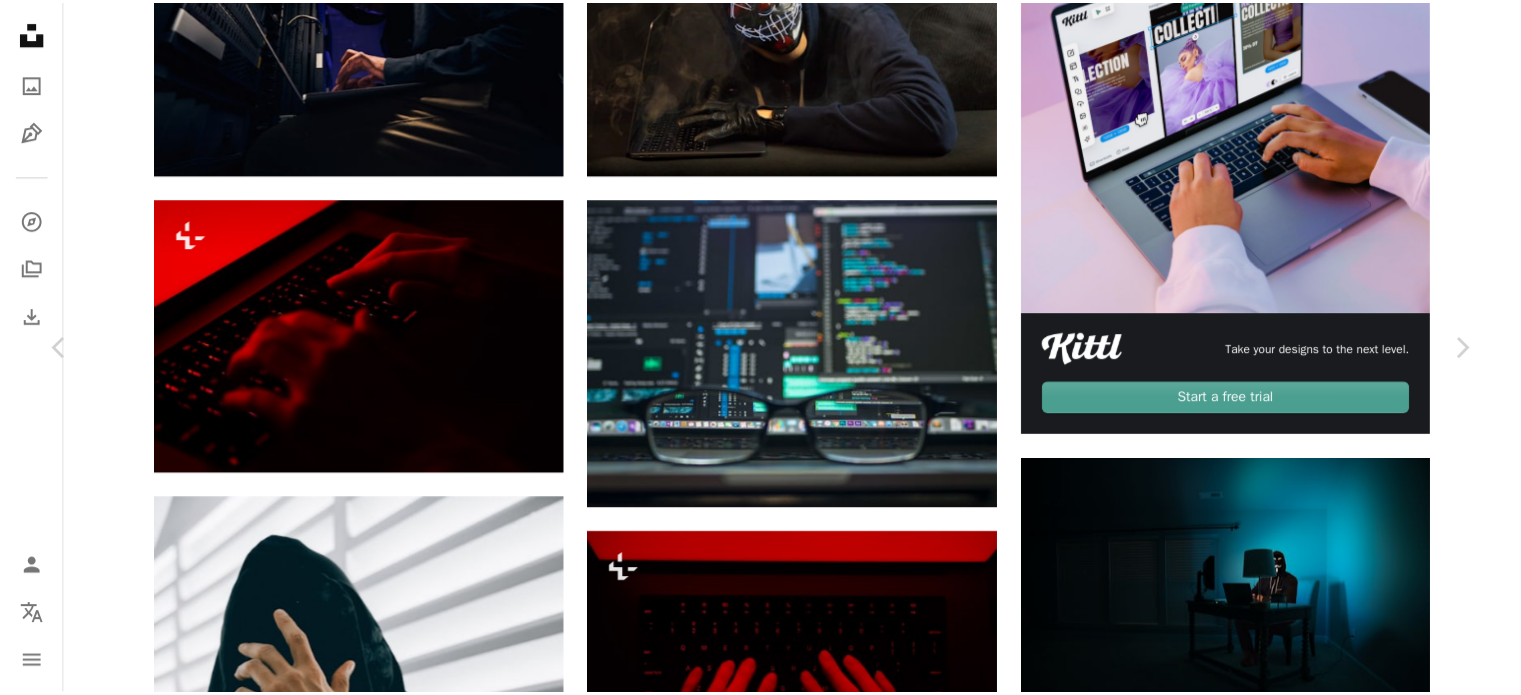 scroll, scrollTop: 300, scrollLeft: 0, axis: vertical 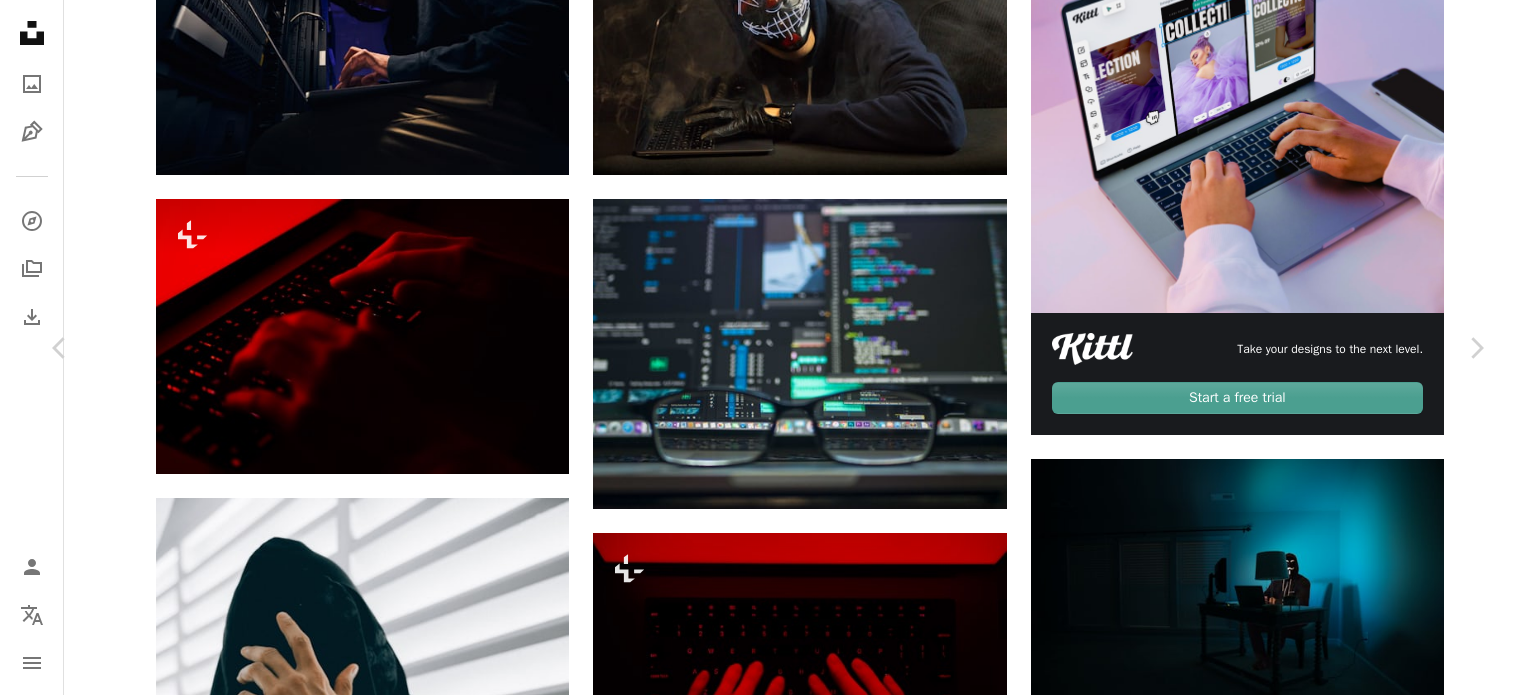 click on "Share" at bounding box center [1220, 4303] 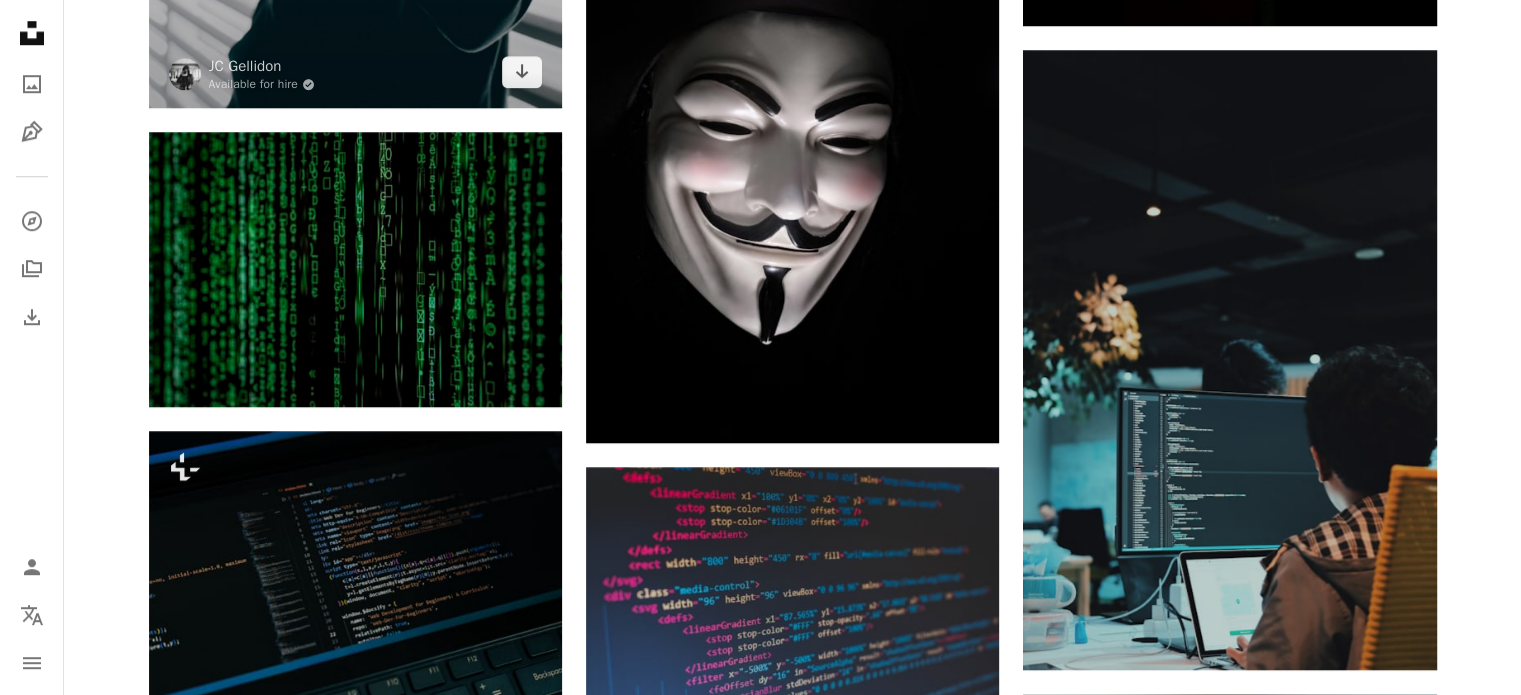 scroll, scrollTop: 1300, scrollLeft: 0, axis: vertical 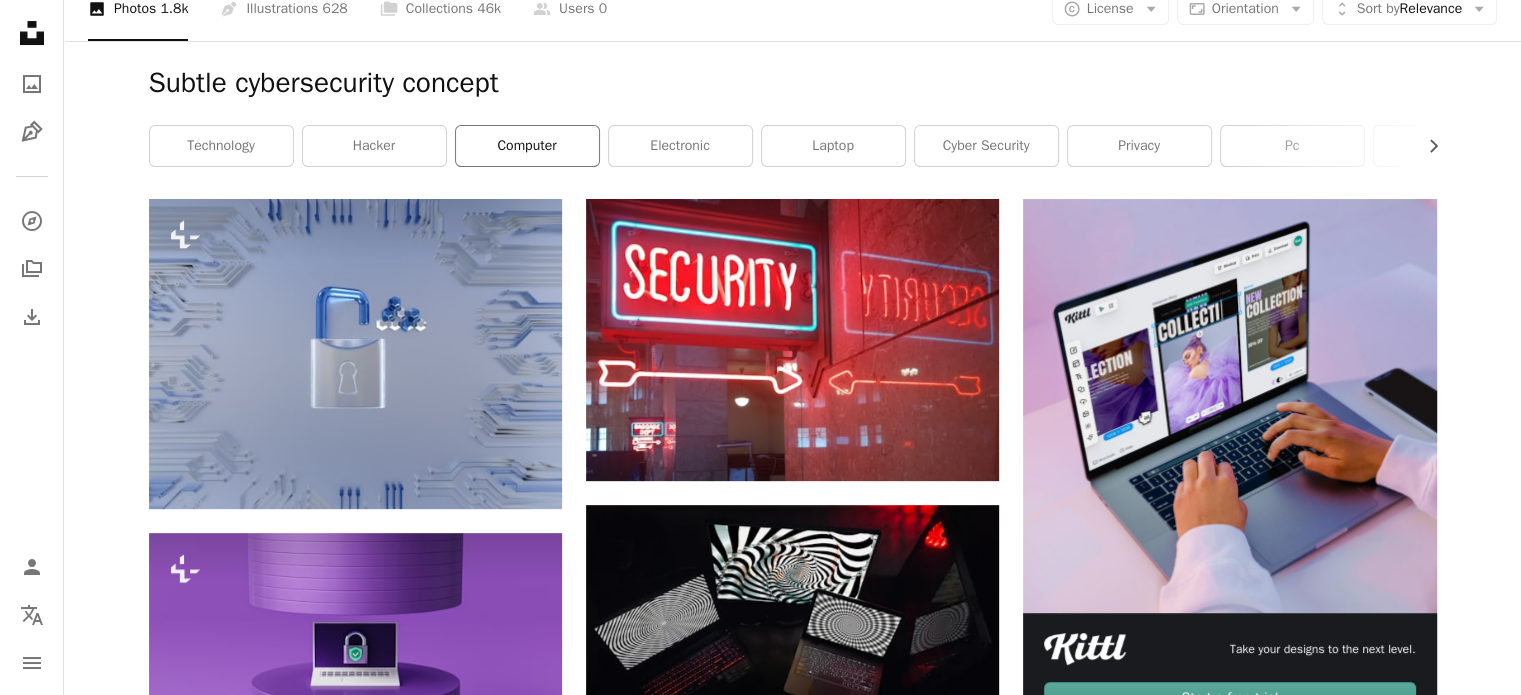 click on "computer" at bounding box center [527, 146] 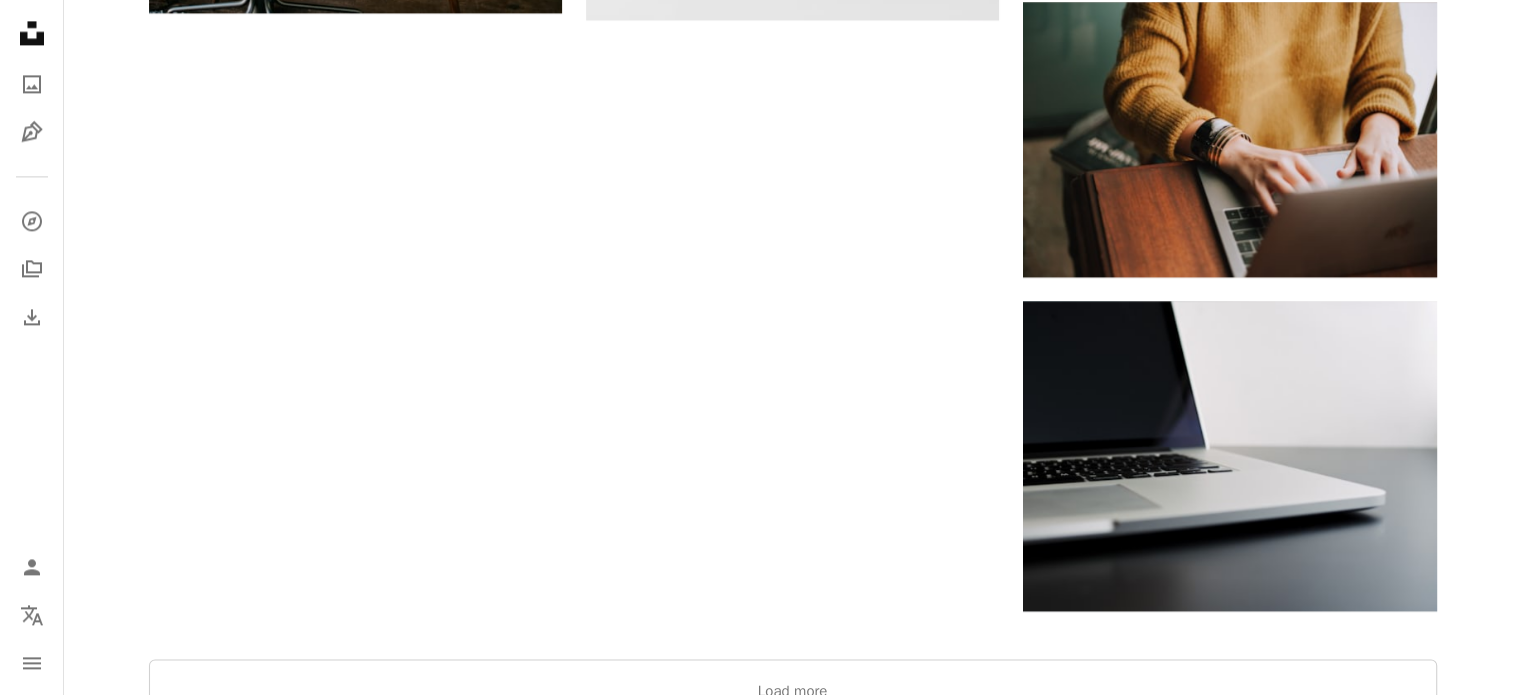 scroll, scrollTop: 3100, scrollLeft: 0, axis: vertical 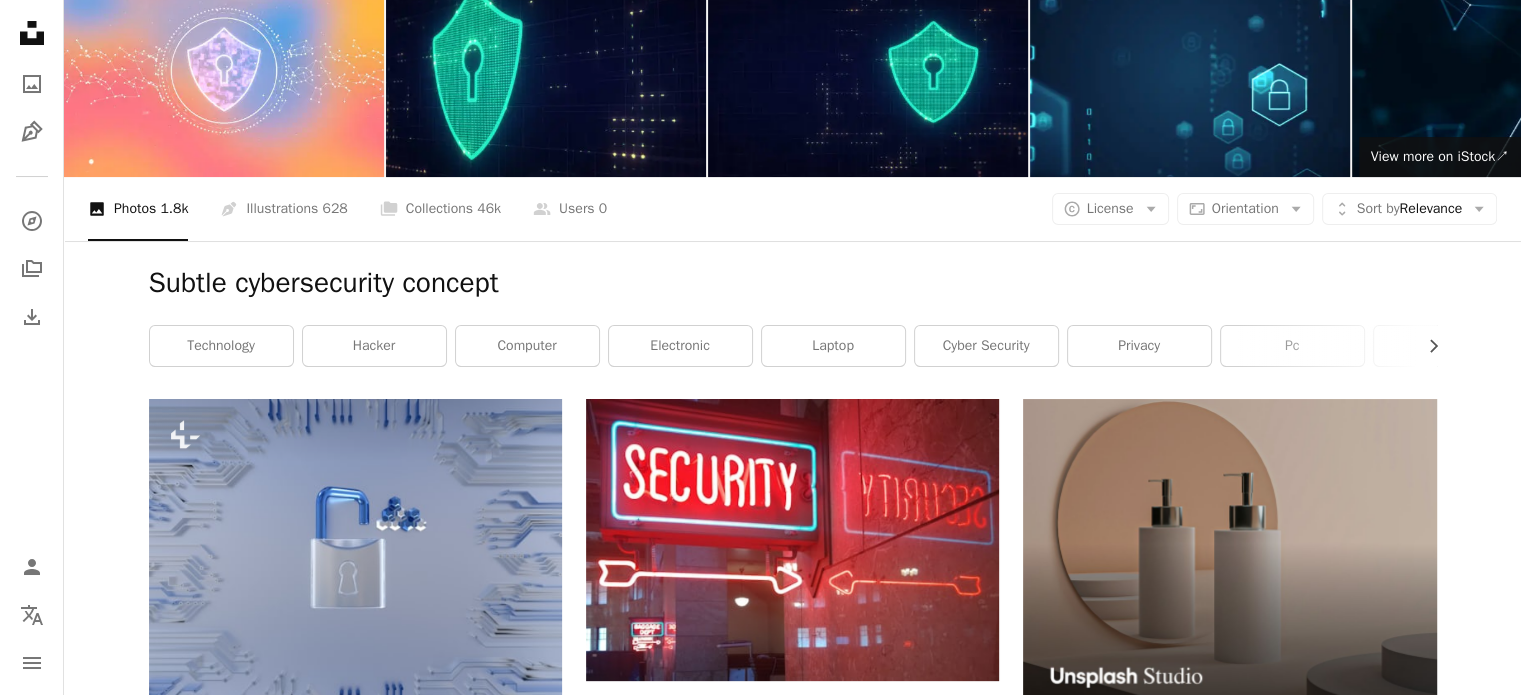 drag, startPoint x: 690, startPoint y: 347, endPoint x: 712, endPoint y: 361, distance: 26.076809 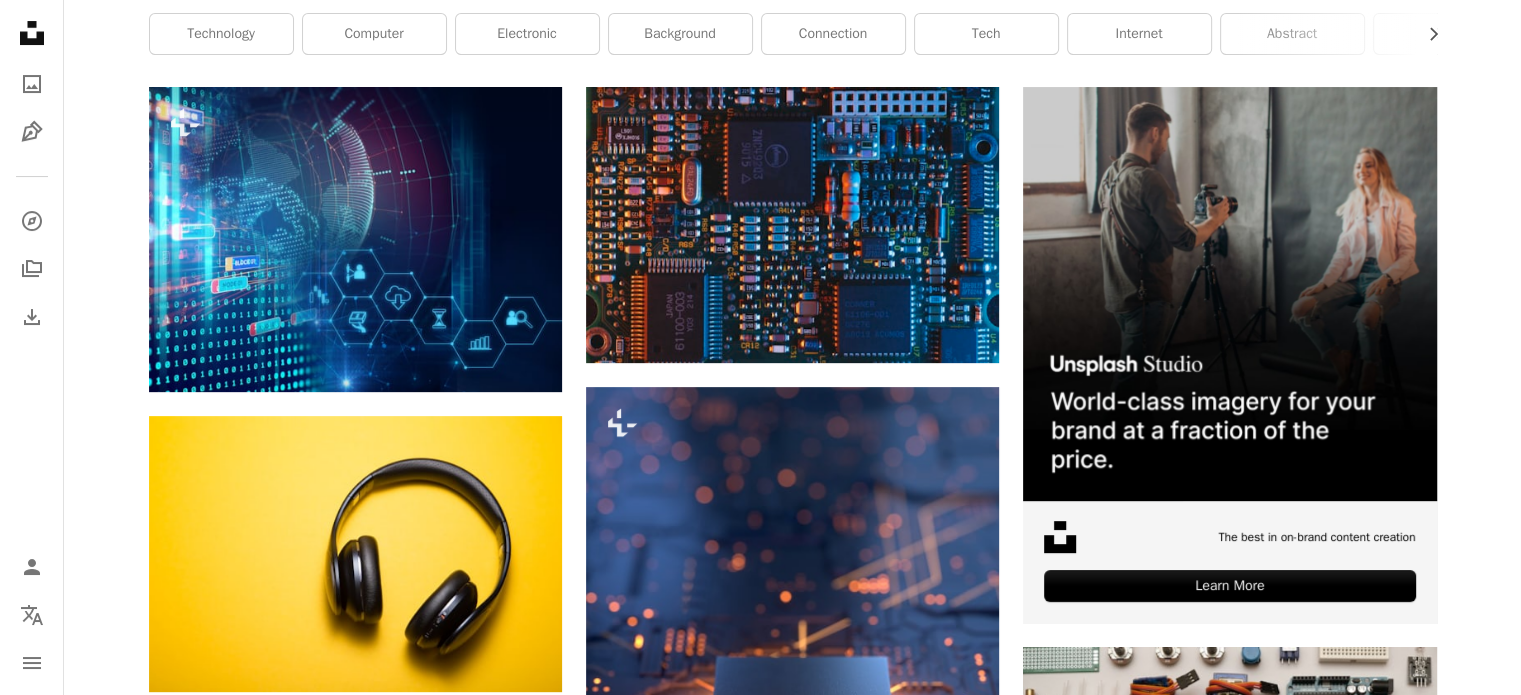 scroll, scrollTop: 400, scrollLeft: 0, axis: vertical 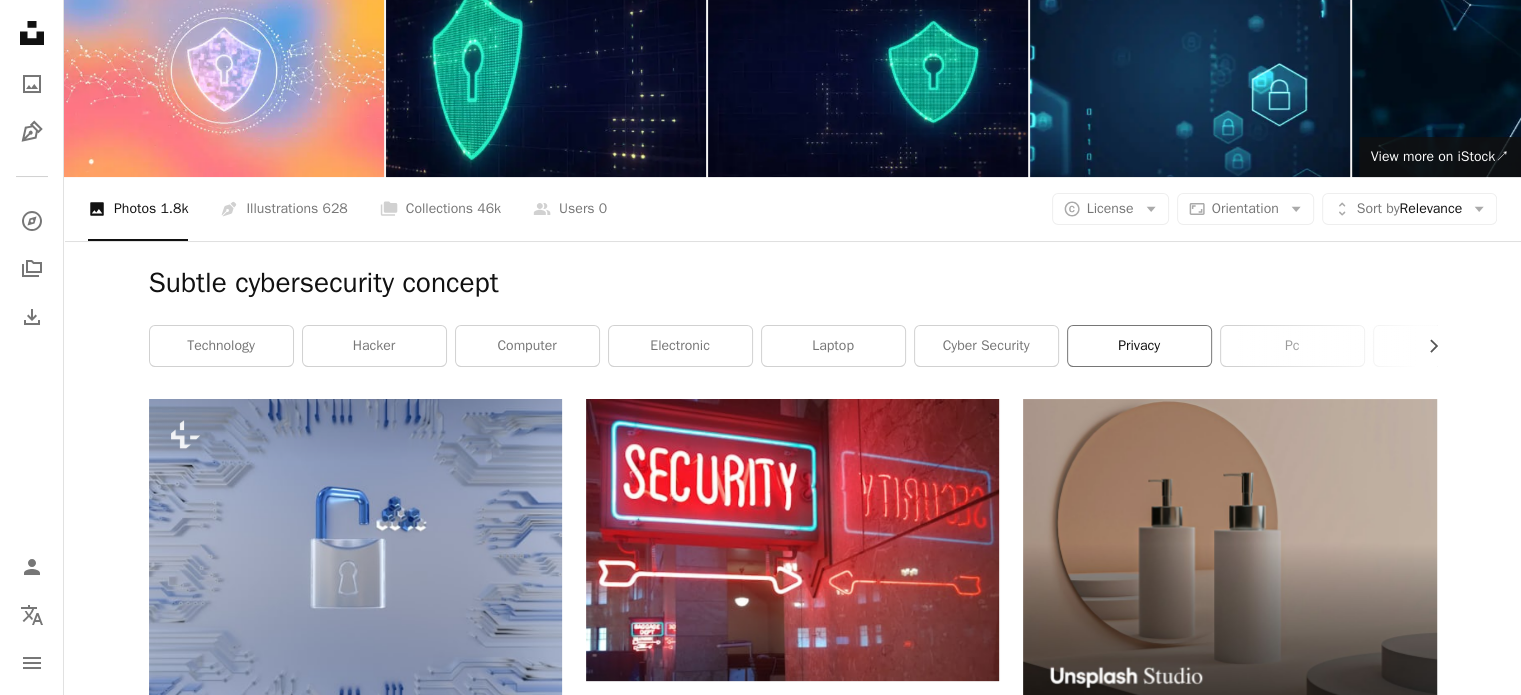 click on "privacy" at bounding box center [1139, 346] 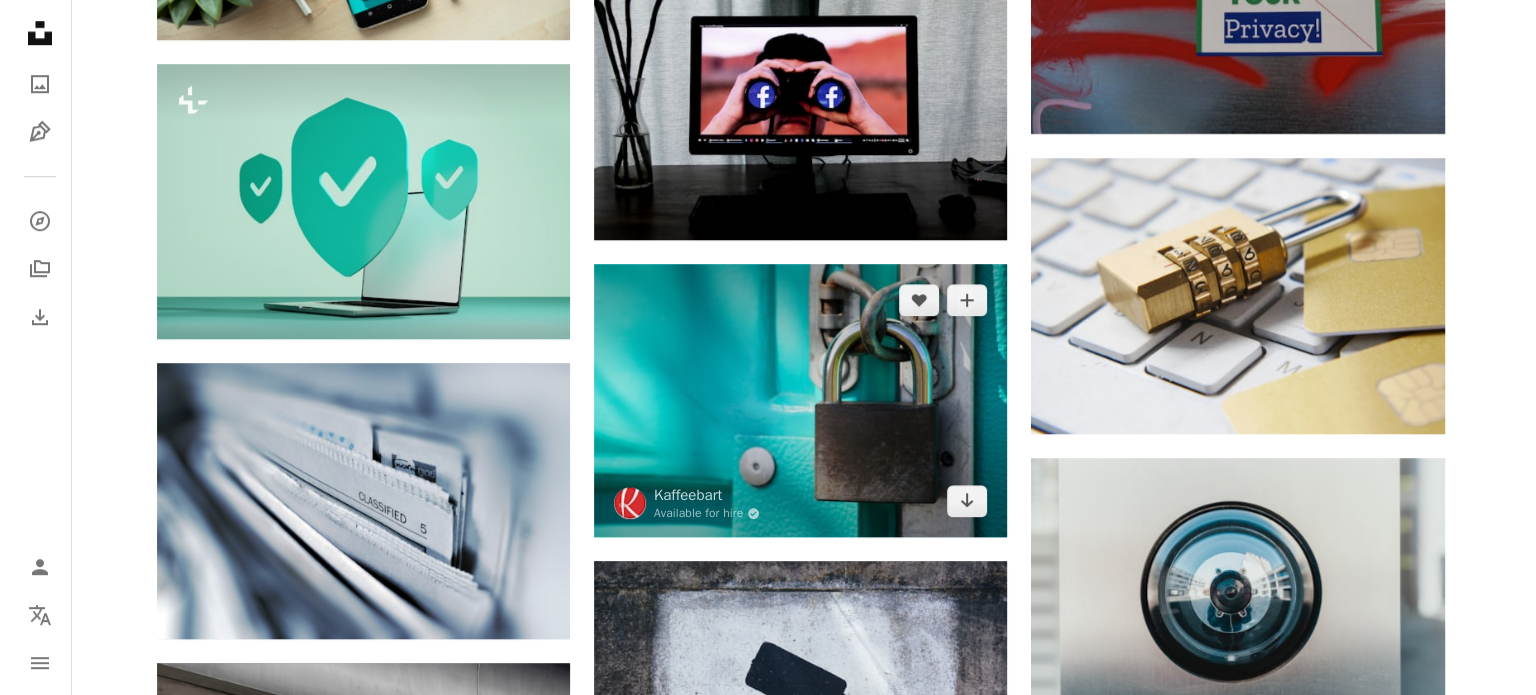 scroll, scrollTop: 1500, scrollLeft: 0, axis: vertical 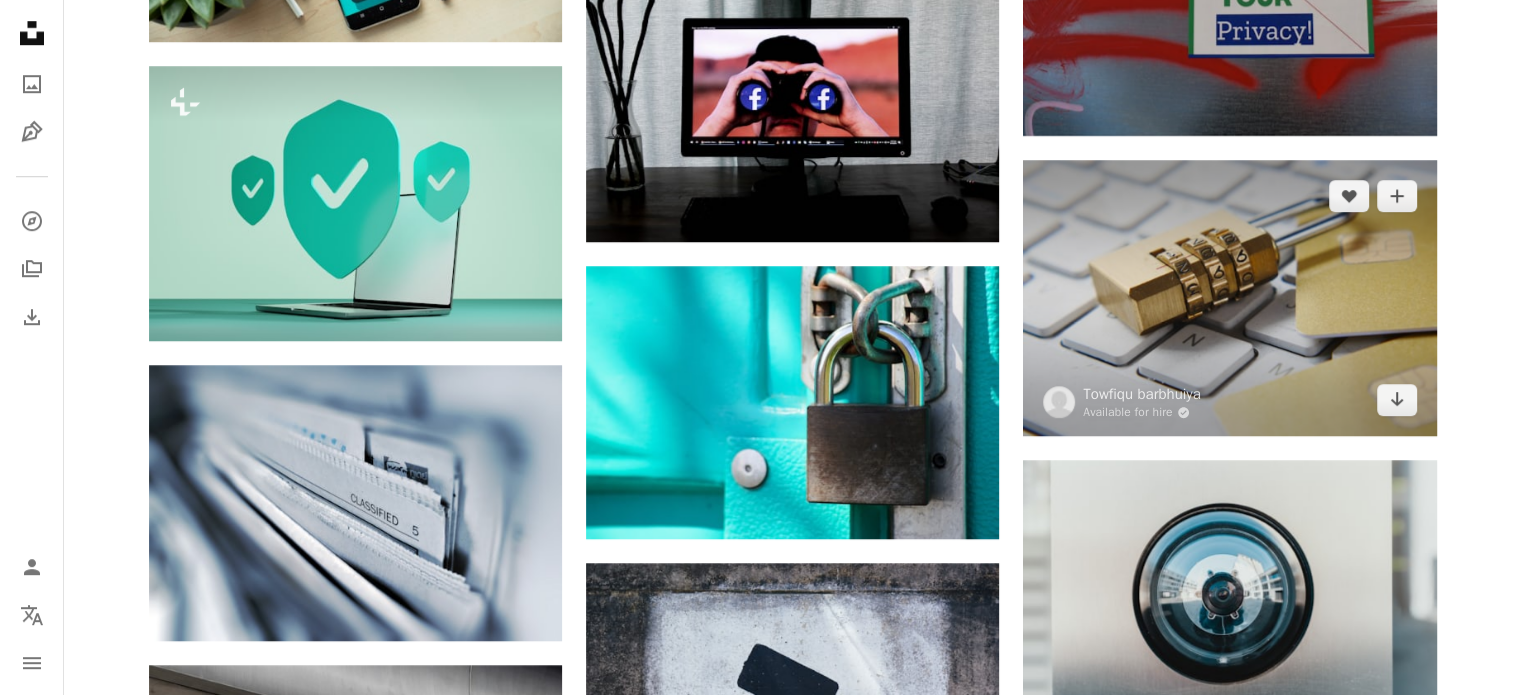 click at bounding box center (1229, 298) 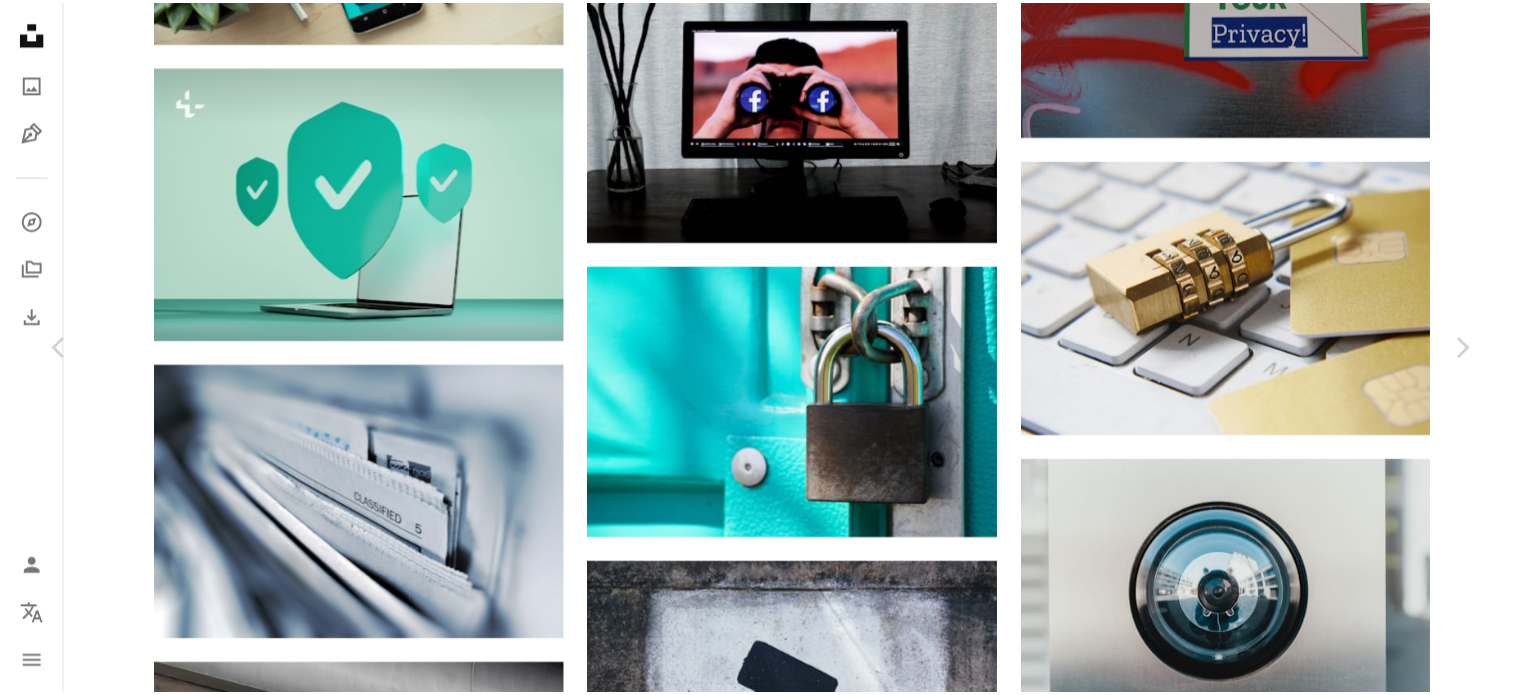 scroll, scrollTop: 300, scrollLeft: 0, axis: vertical 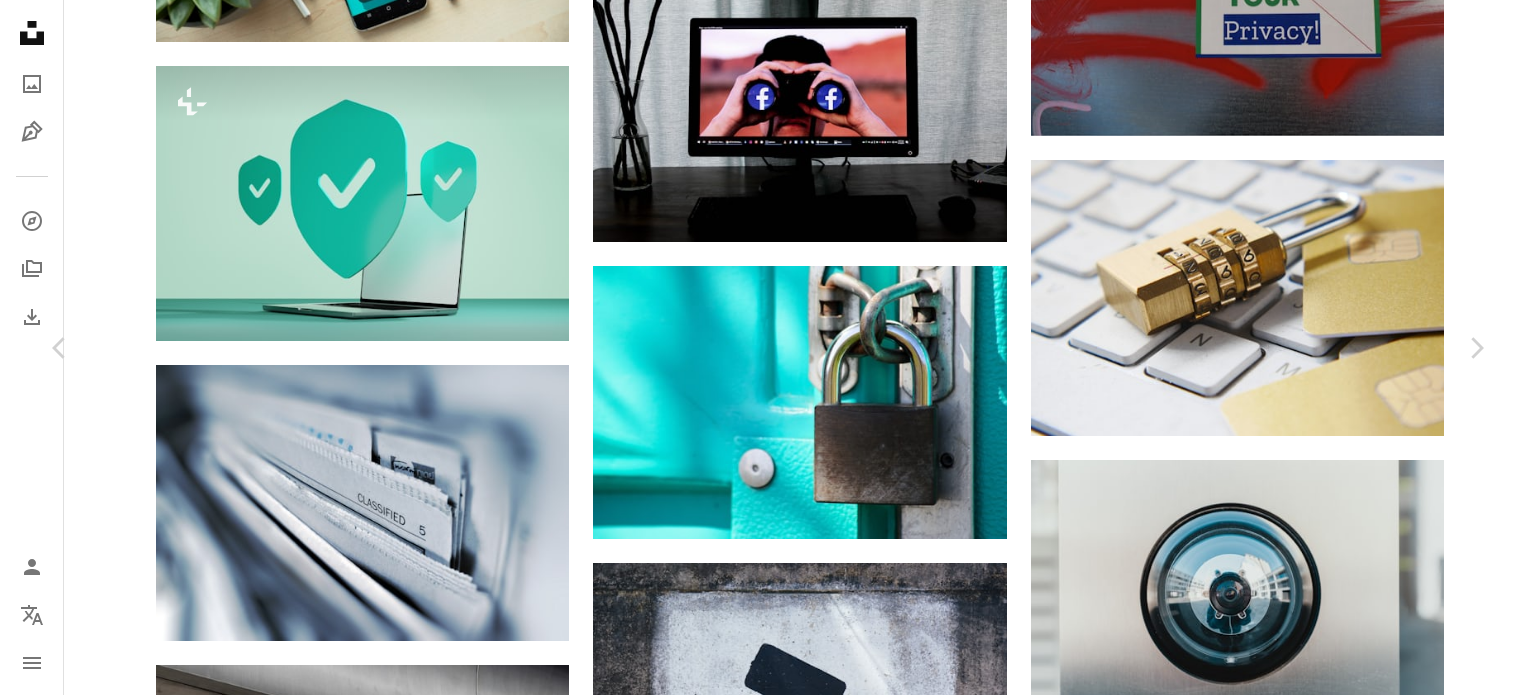 click on "A forward-right arrow Share" at bounding box center (1209, 2936) 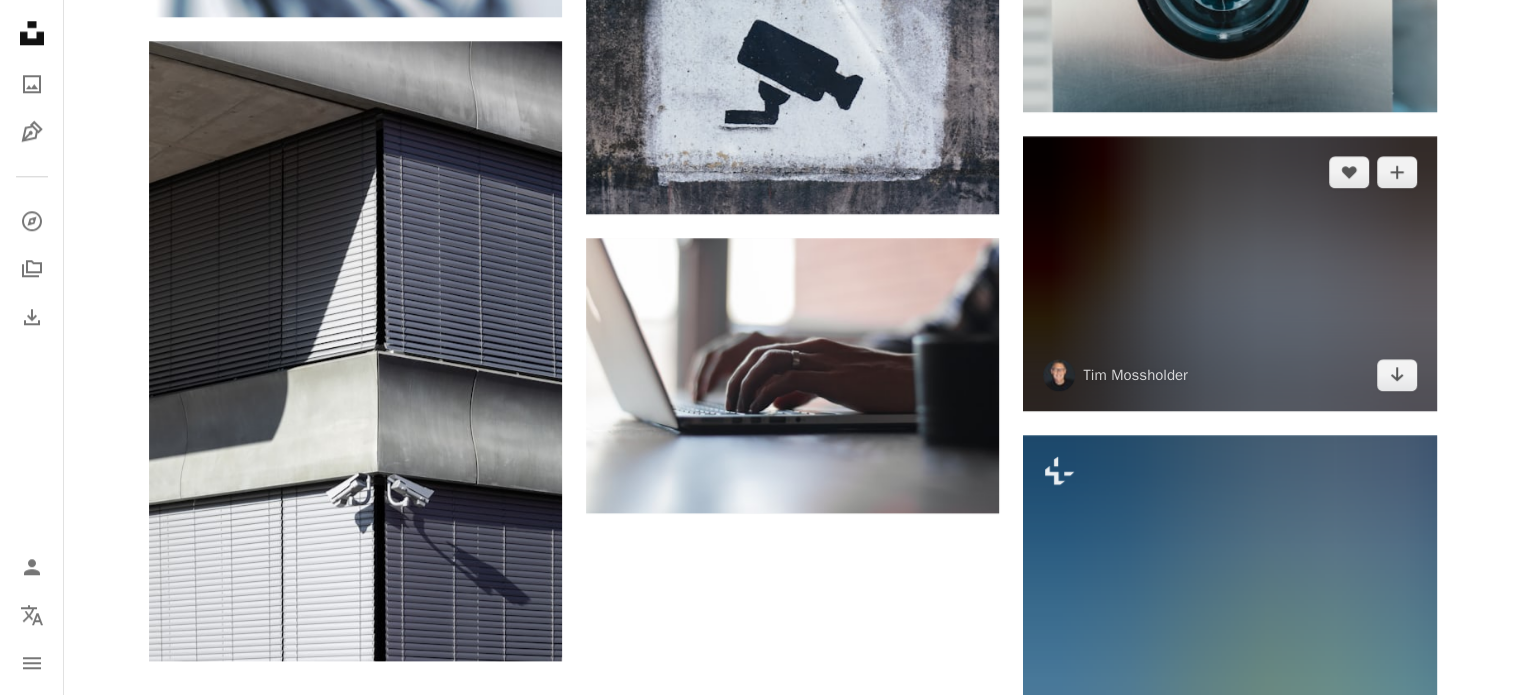 scroll, scrollTop: 2100, scrollLeft: 0, axis: vertical 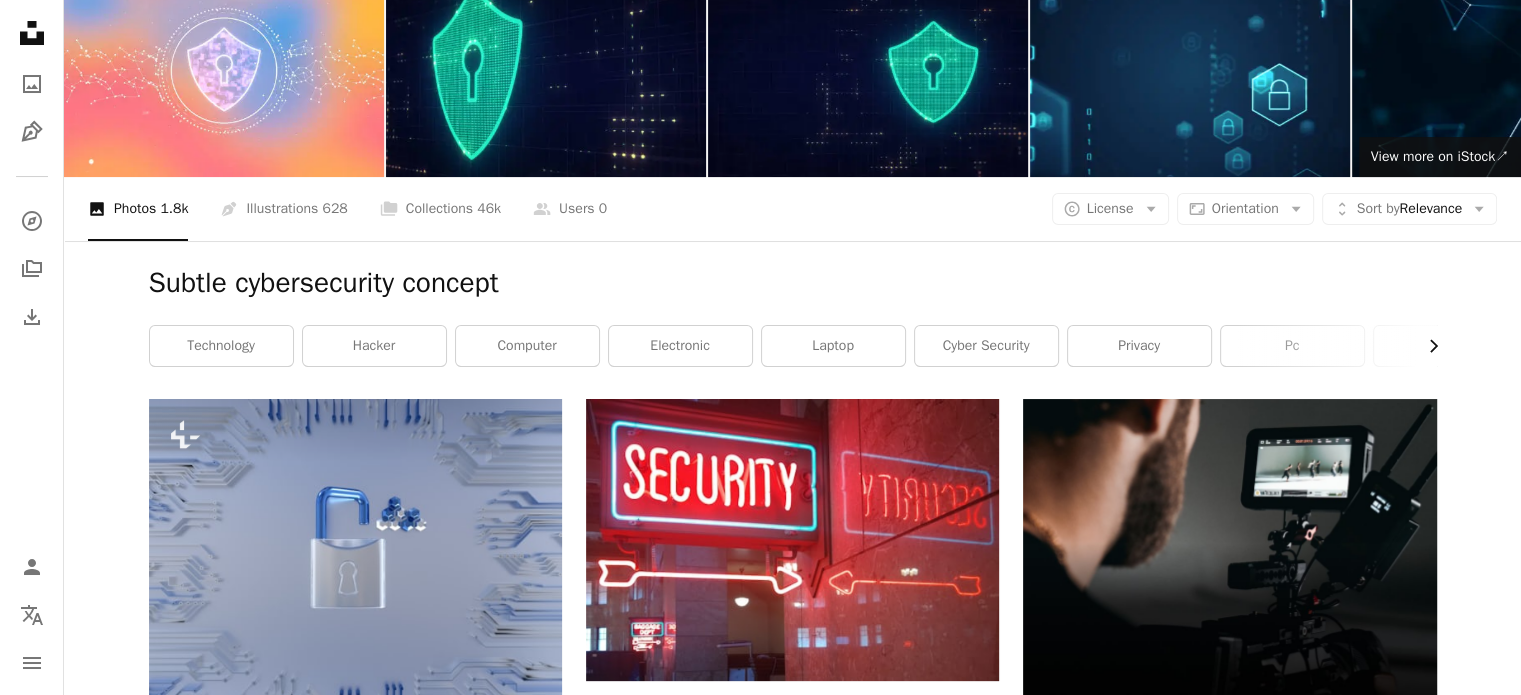 click 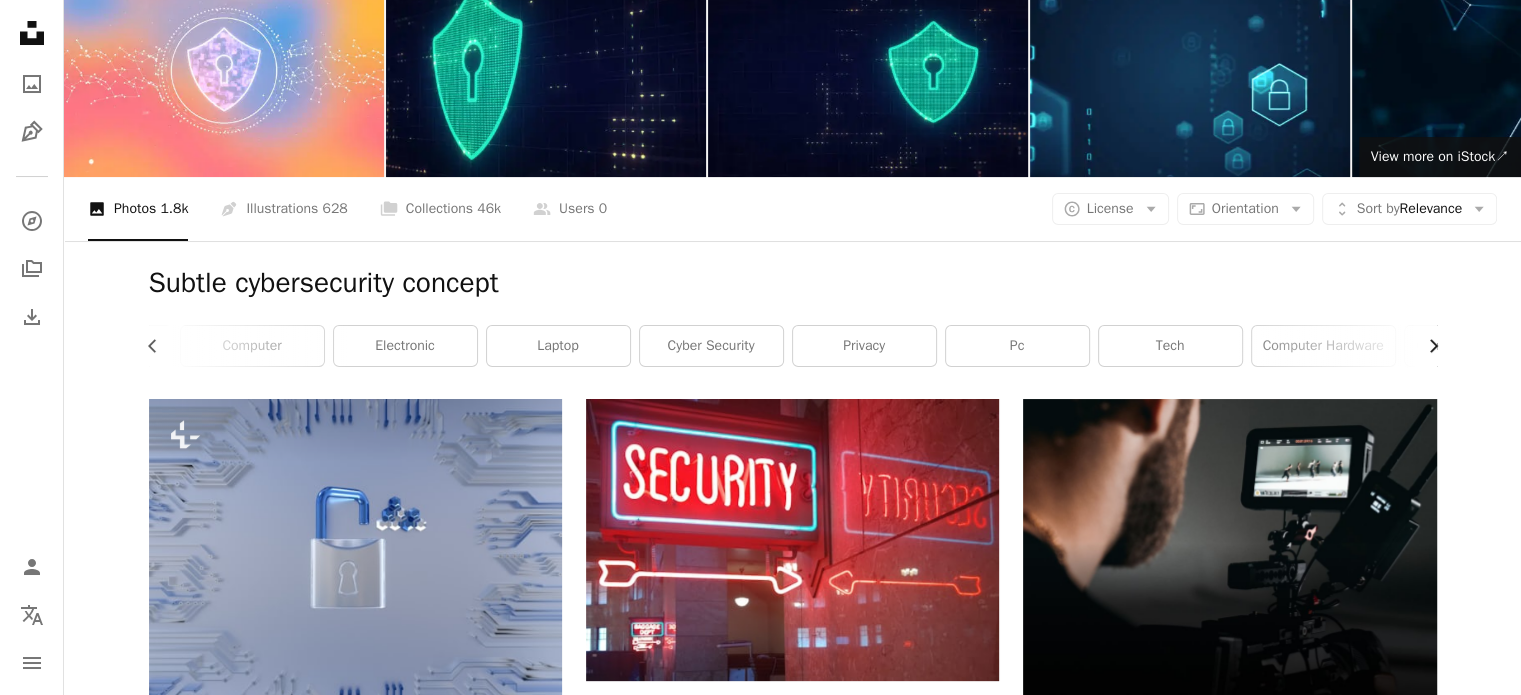 scroll, scrollTop: 0, scrollLeft: 300, axis: horizontal 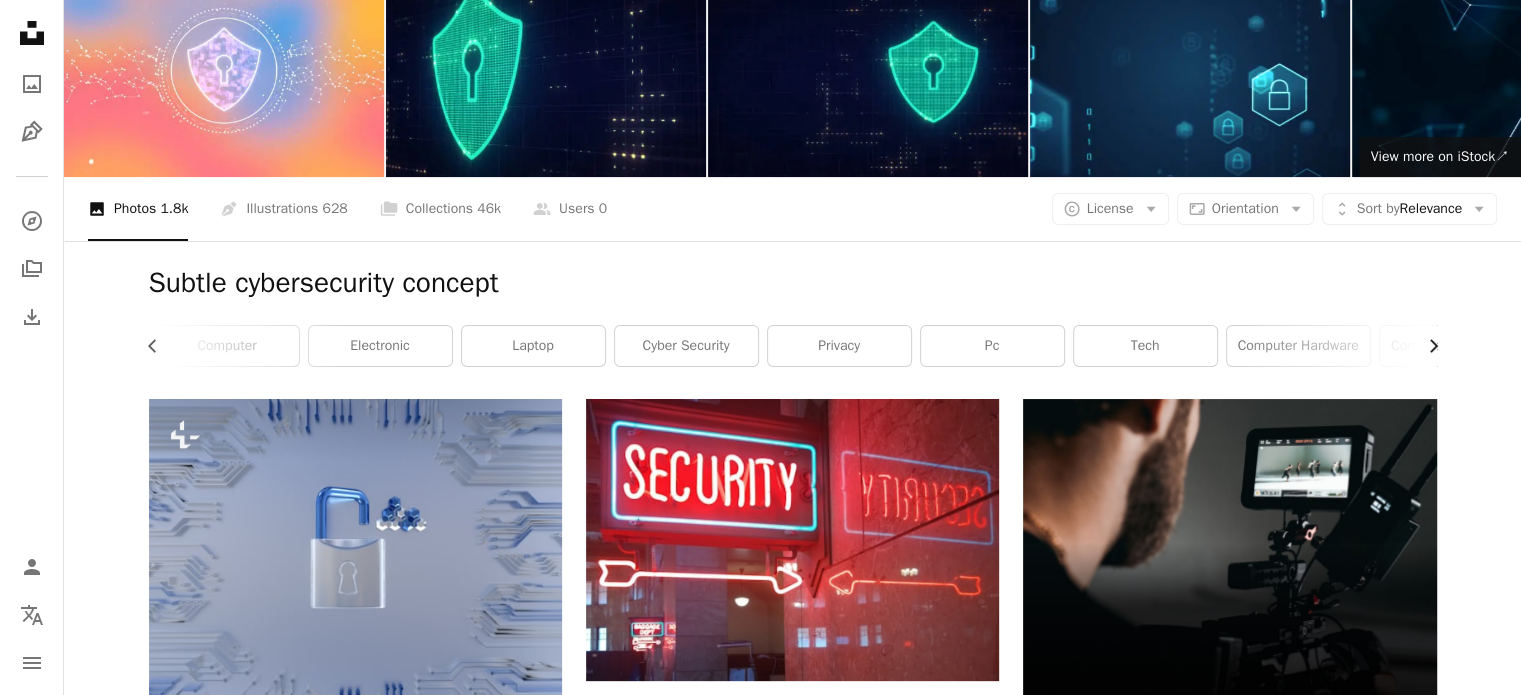 click 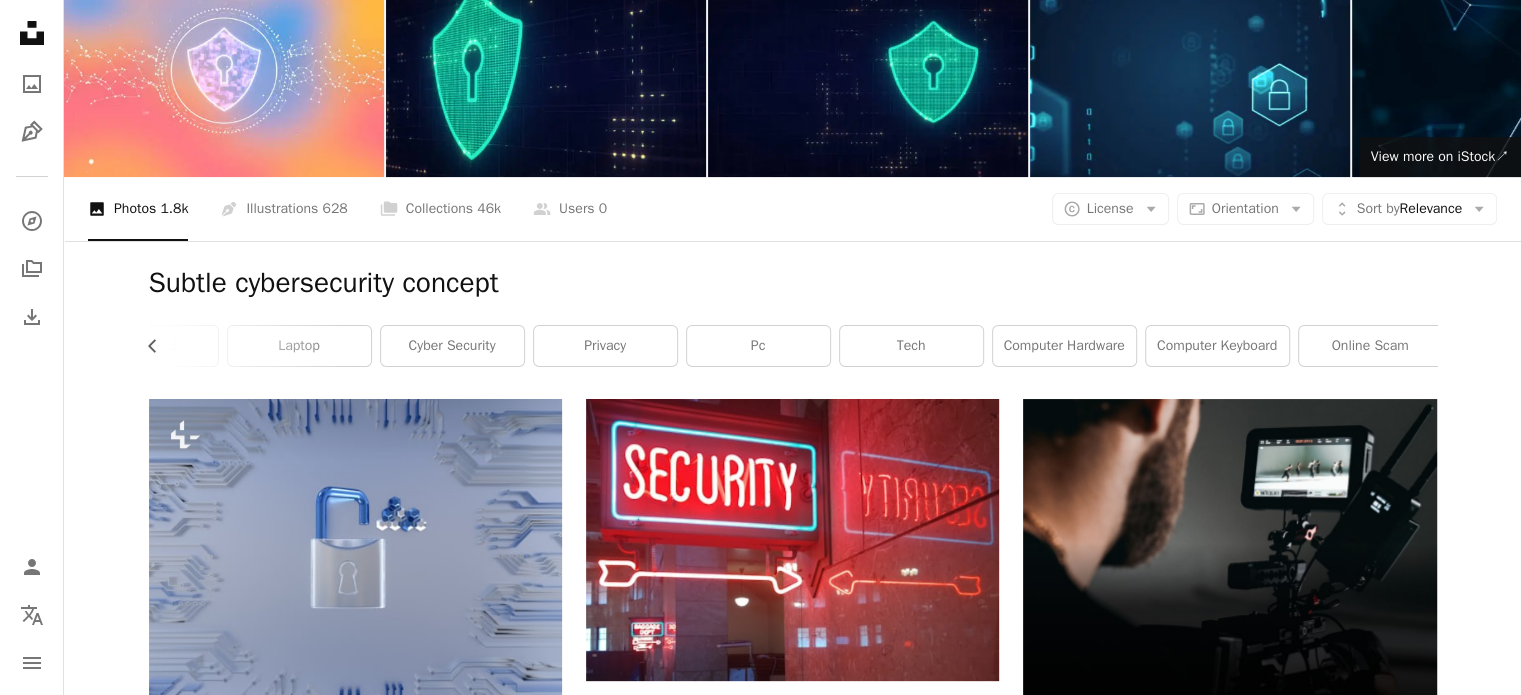 scroll, scrollTop: 0, scrollLeft: 540, axis: horizontal 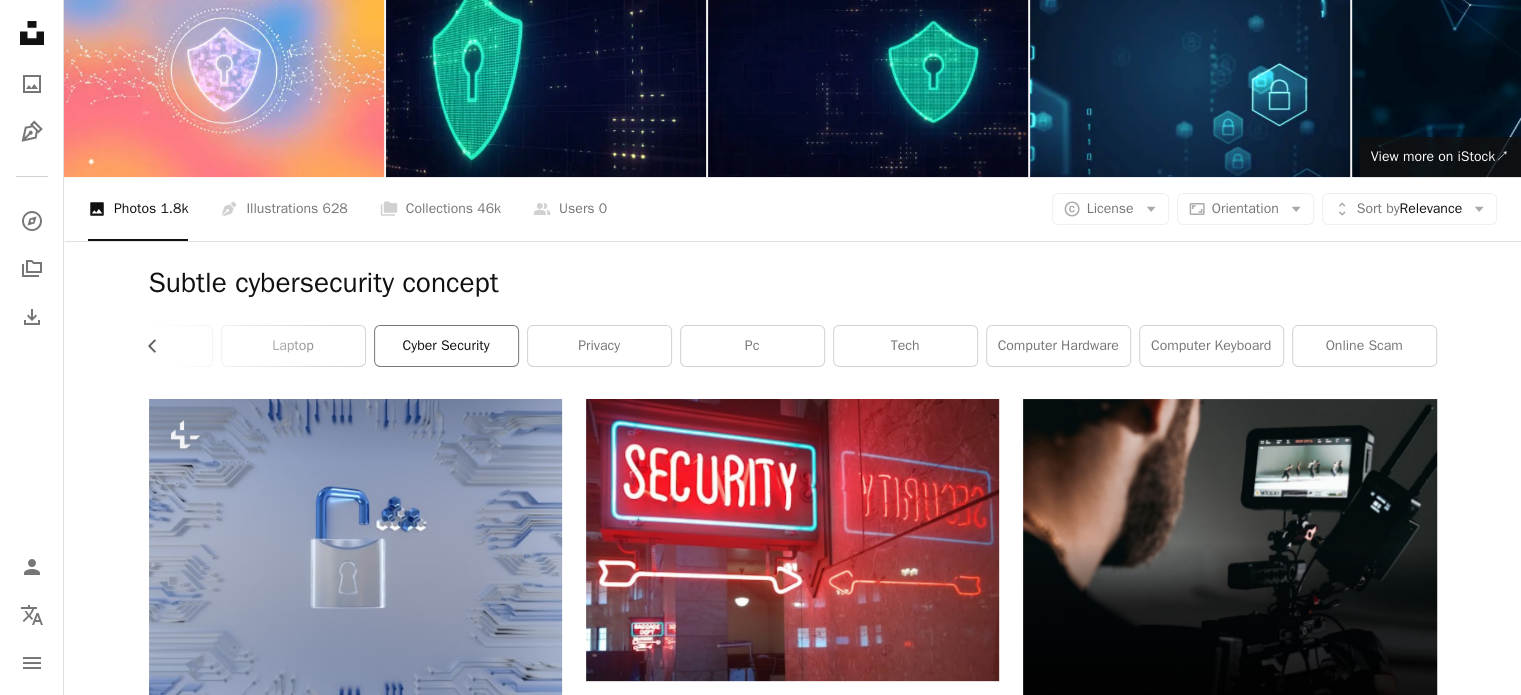 click on "cyber security" at bounding box center (446, 346) 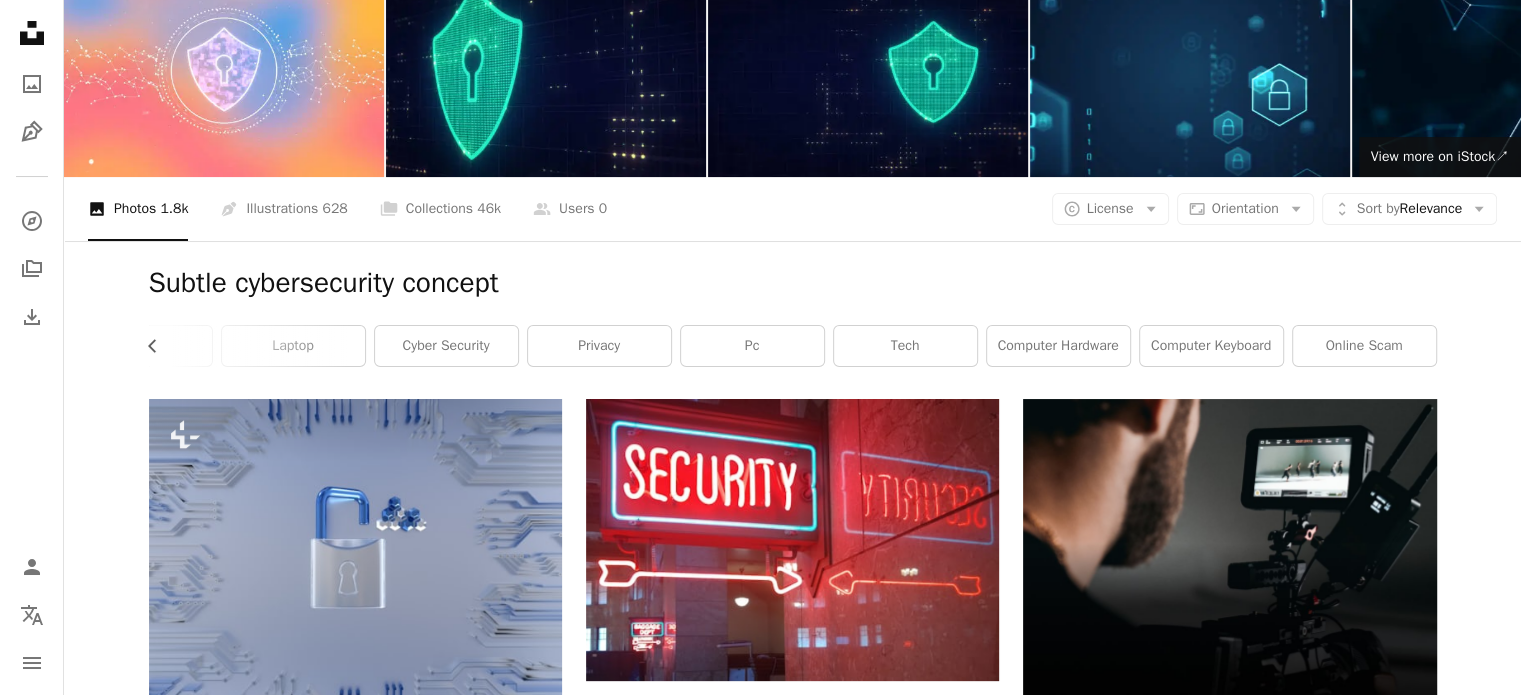 scroll, scrollTop: 0, scrollLeft: 0, axis: both 